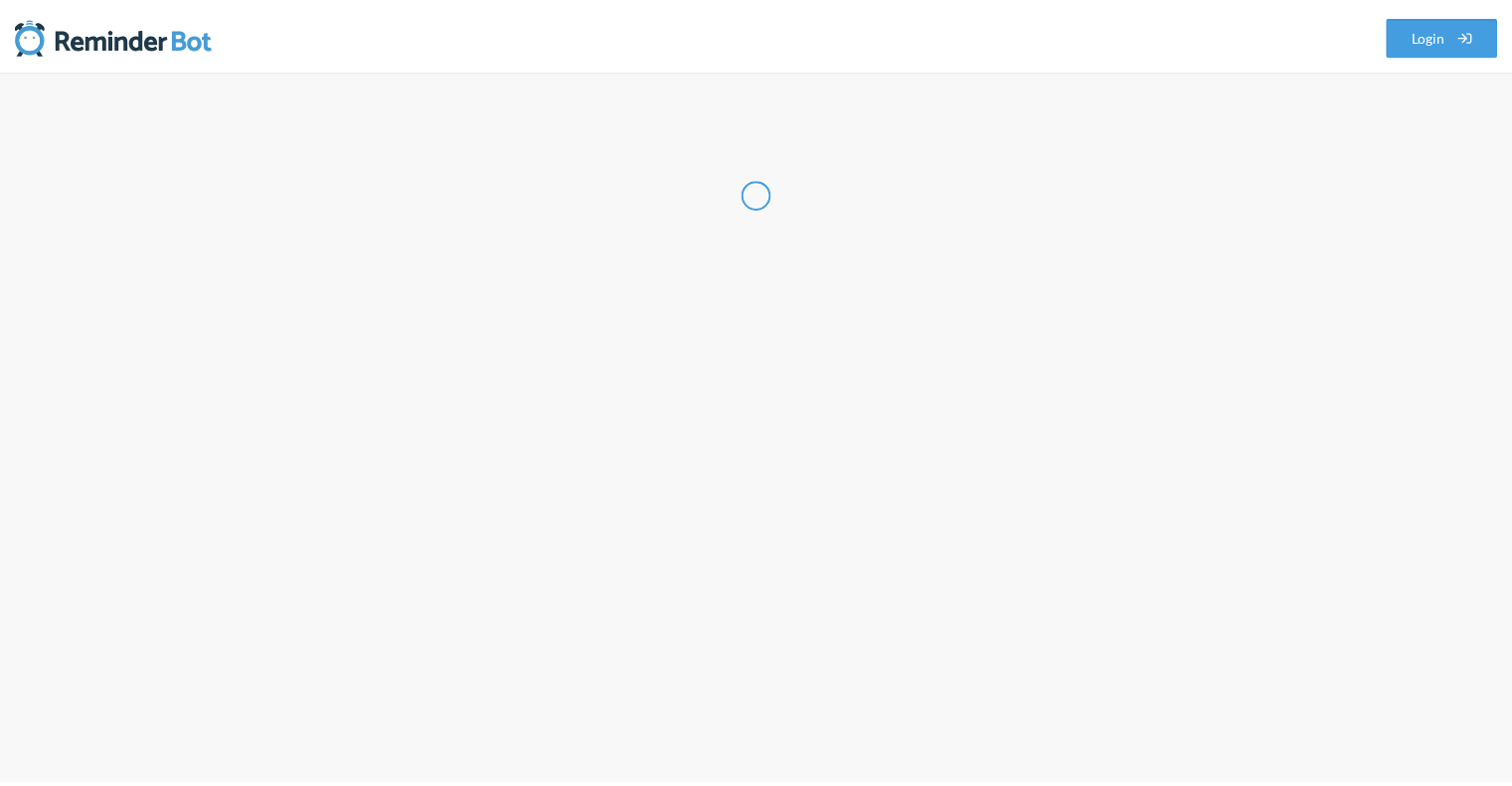 scroll, scrollTop: 0, scrollLeft: 0, axis: both 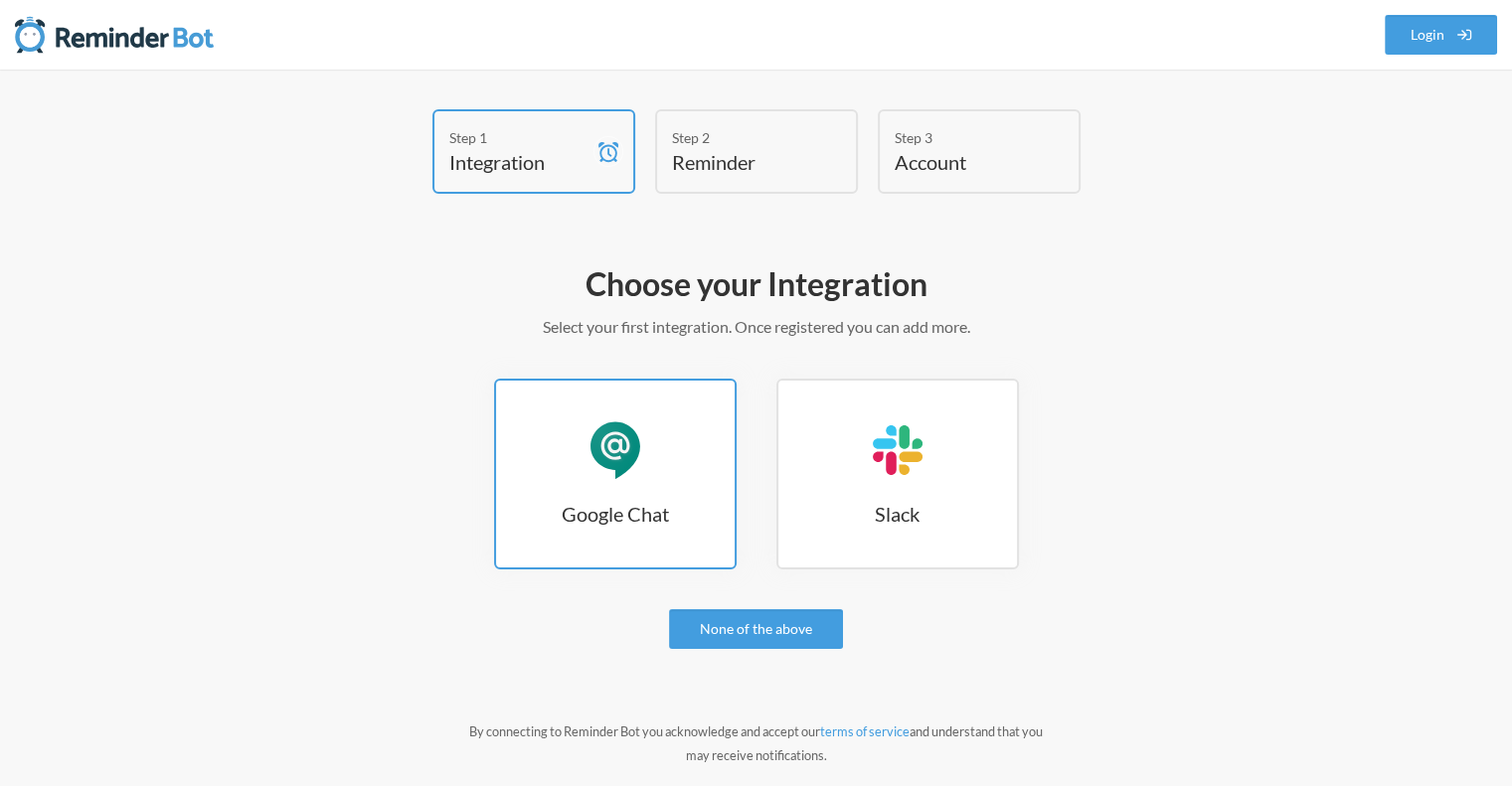 click on "Google Chat   Google Chat" at bounding box center (615, 474) 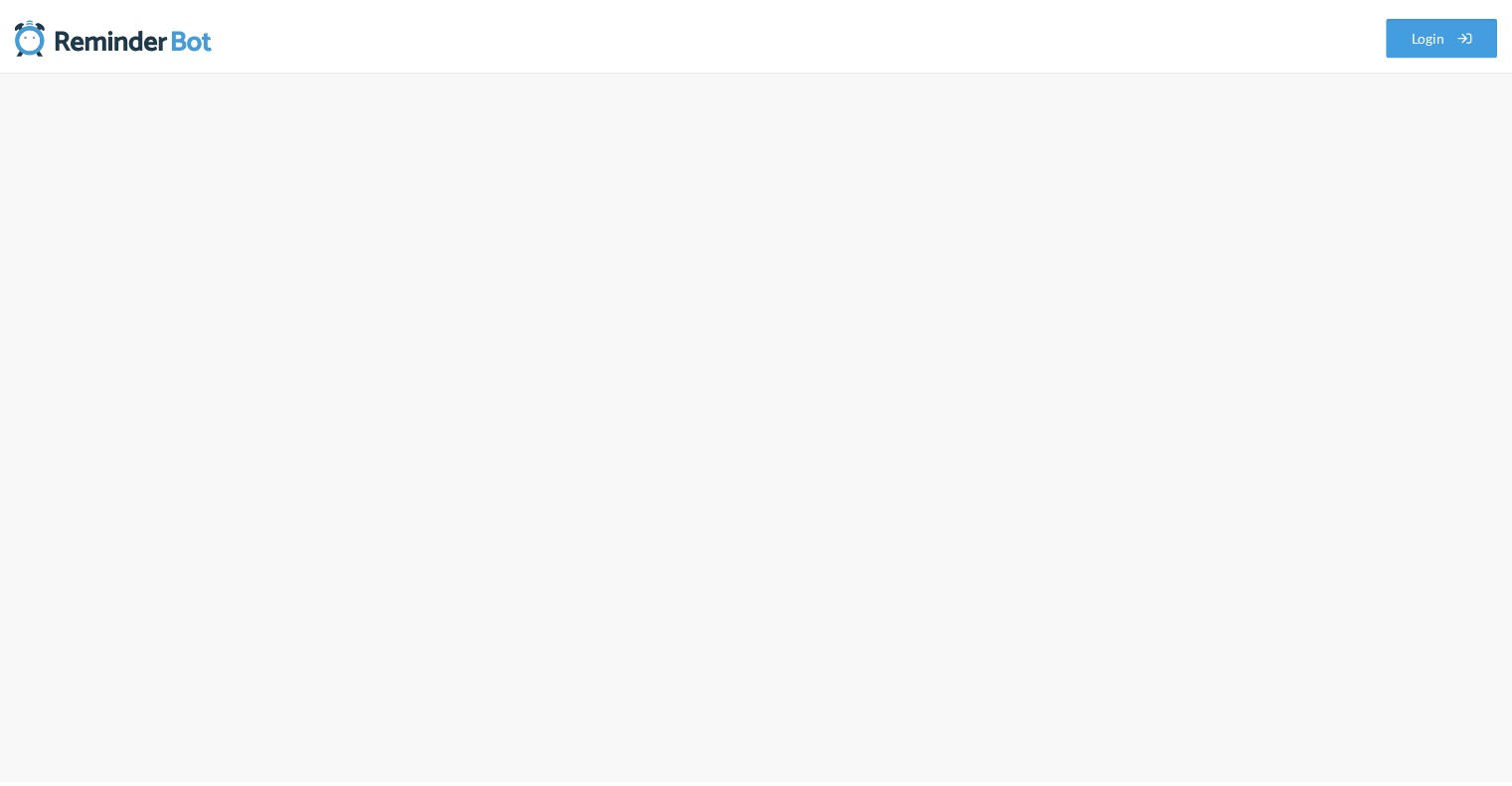 scroll, scrollTop: 0, scrollLeft: 0, axis: both 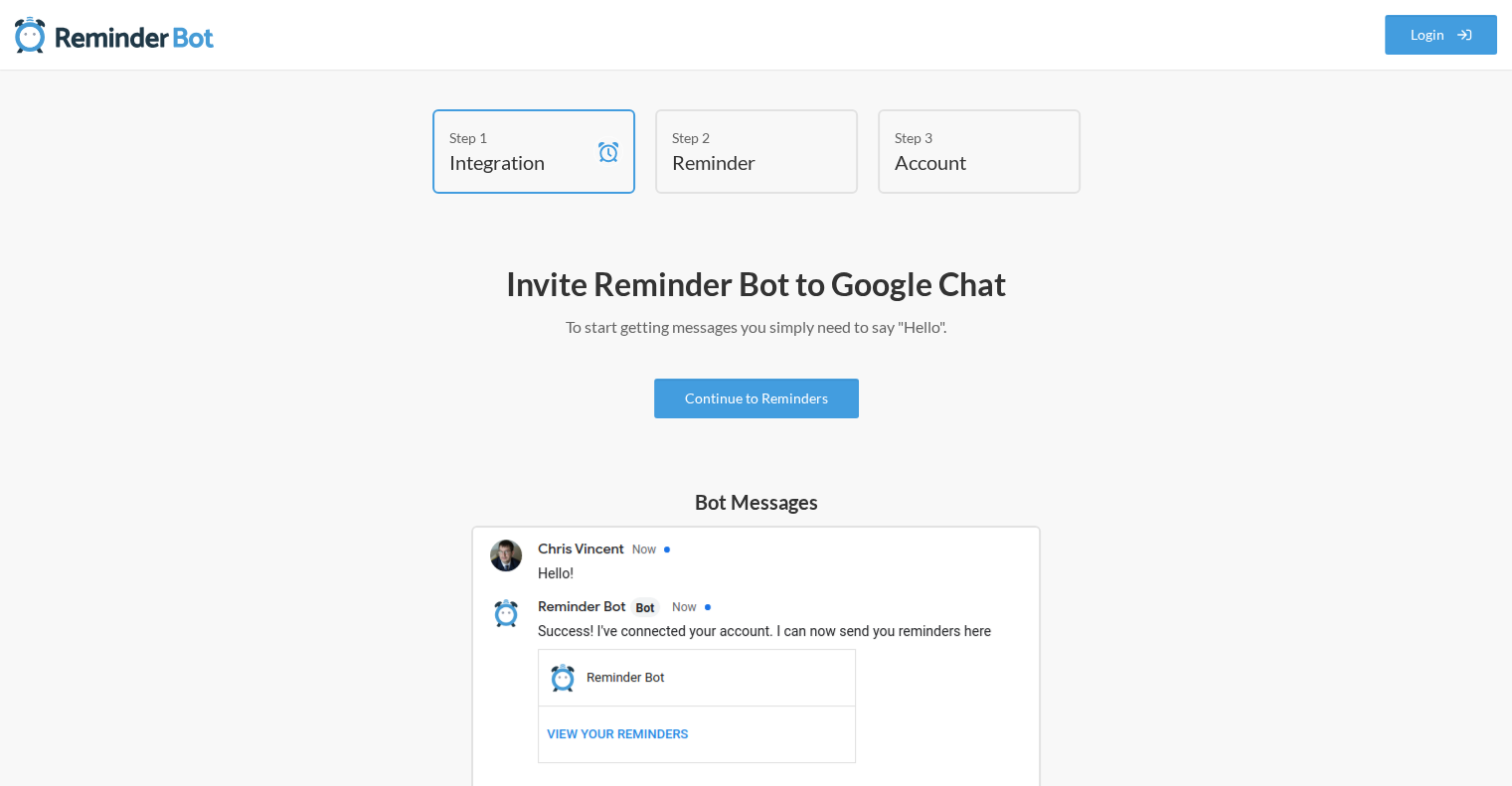 click on "To start getting messages you simply need to say "Hello"." at bounding box center (756, 327) 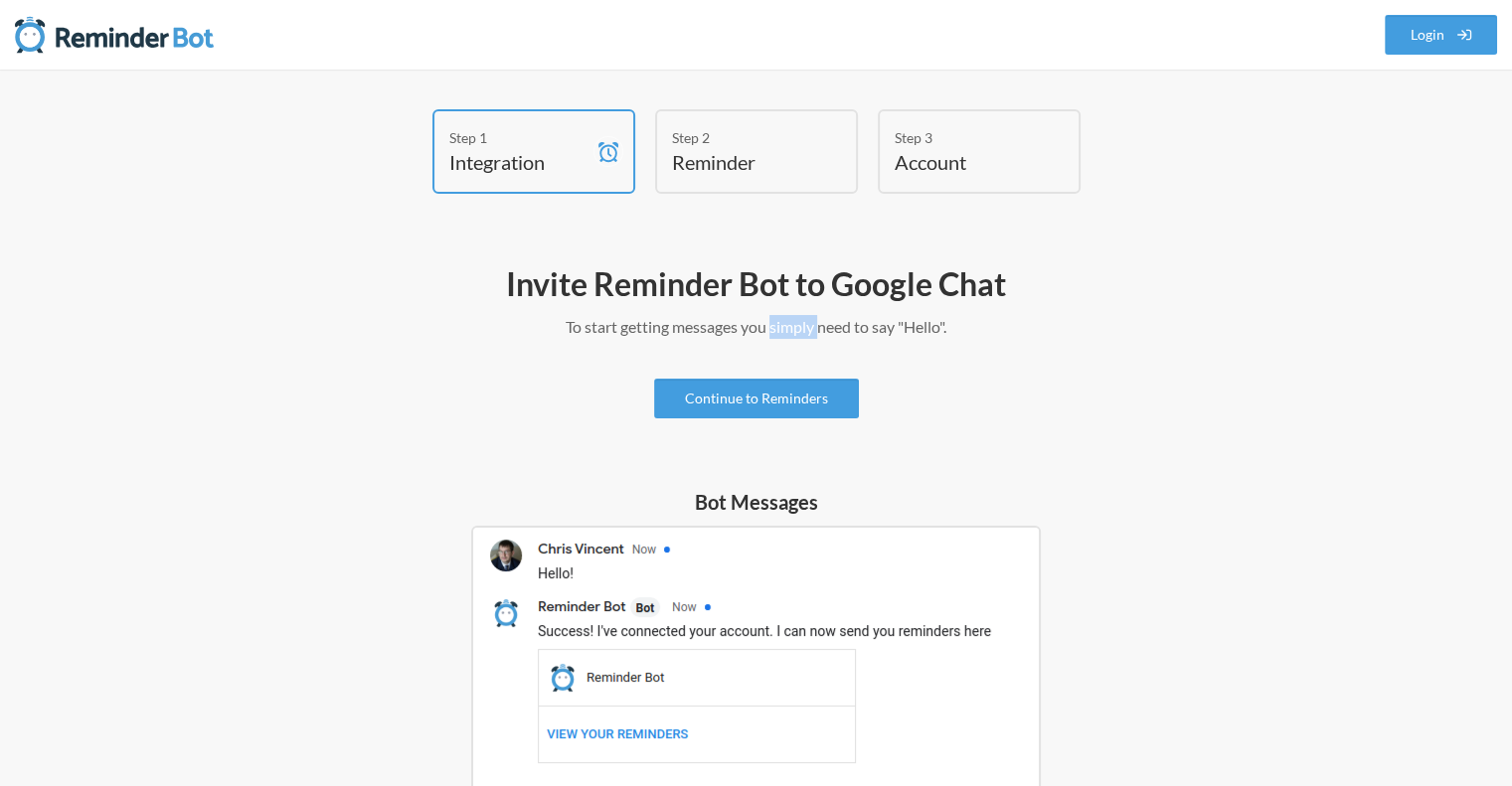 click on "To start getting messages you simply need to say "Hello"." at bounding box center [756, 327] 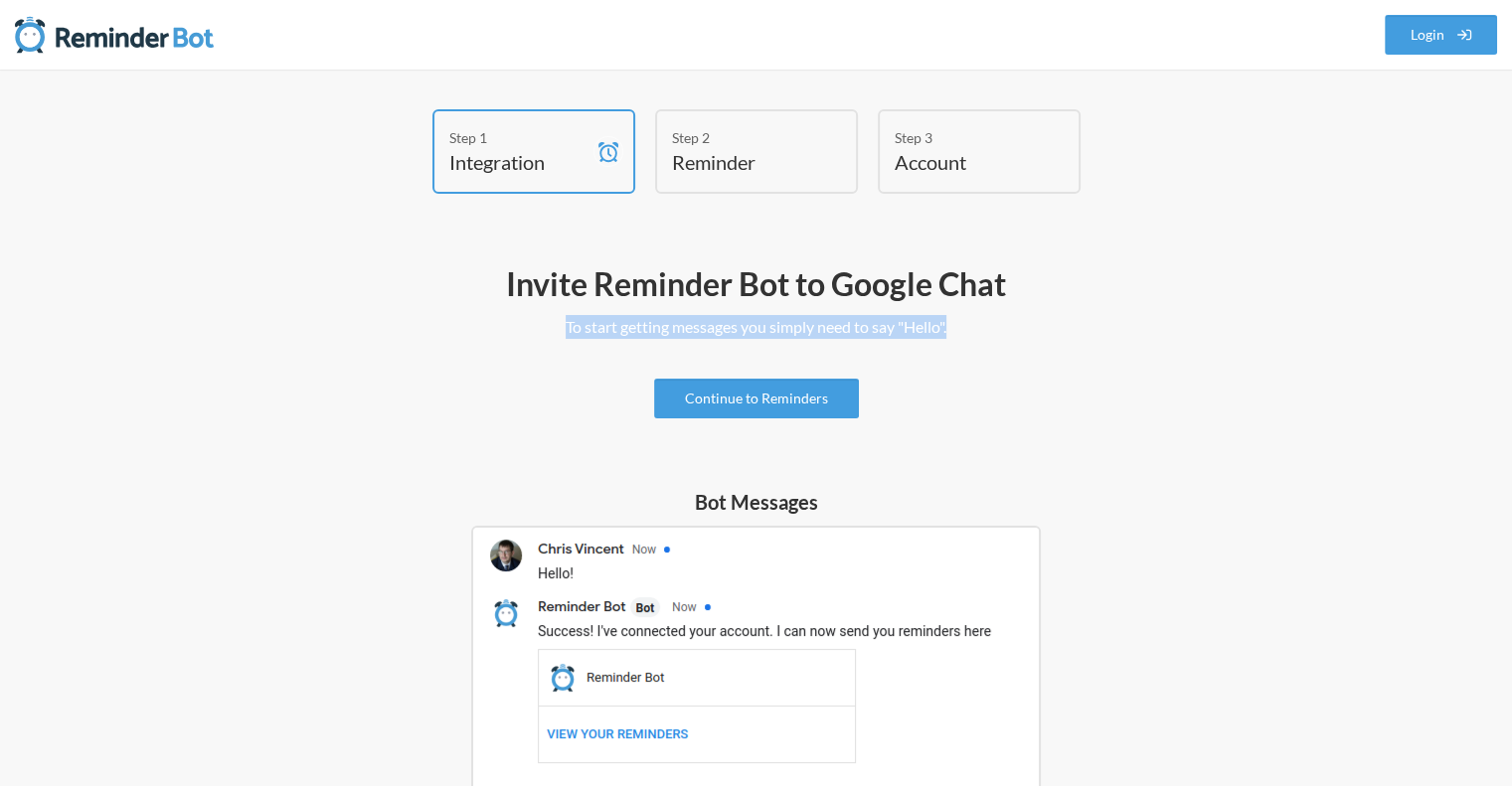 click on "To start getting messages you simply need to say "Hello"." at bounding box center (756, 327) 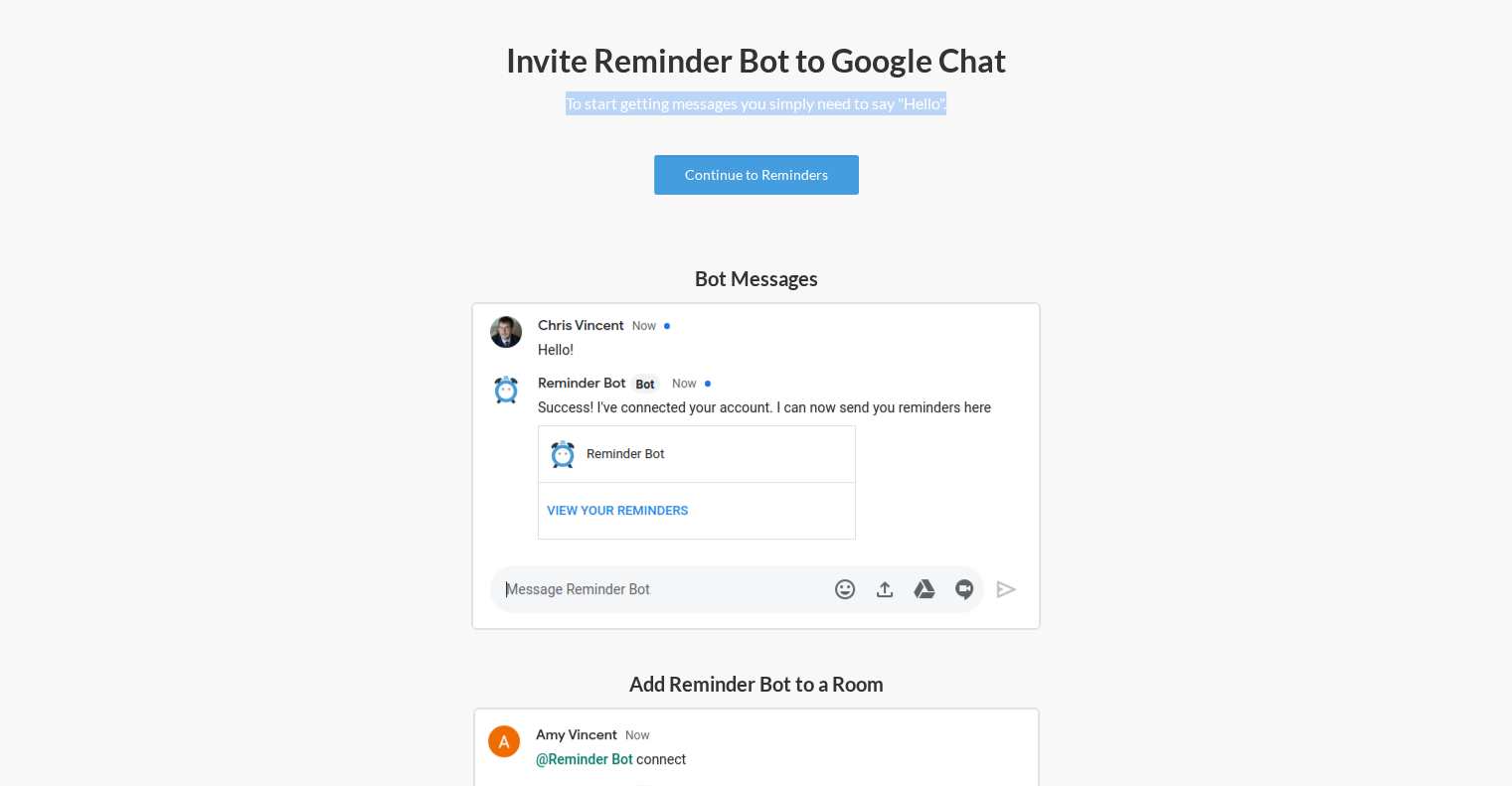 scroll, scrollTop: 0, scrollLeft: 0, axis: both 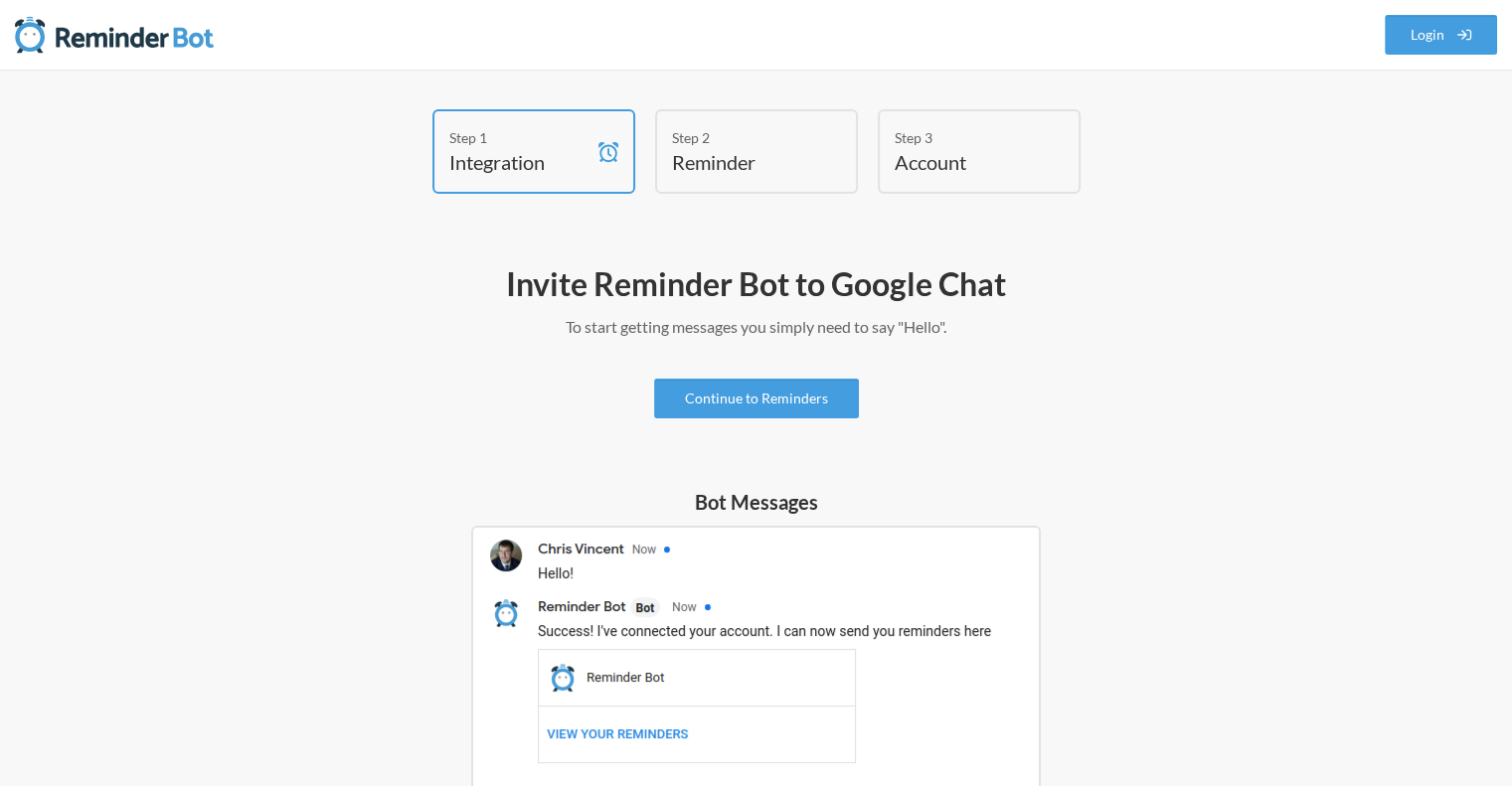 click on "Step 2   Reminder" at bounding box center [756, 151] 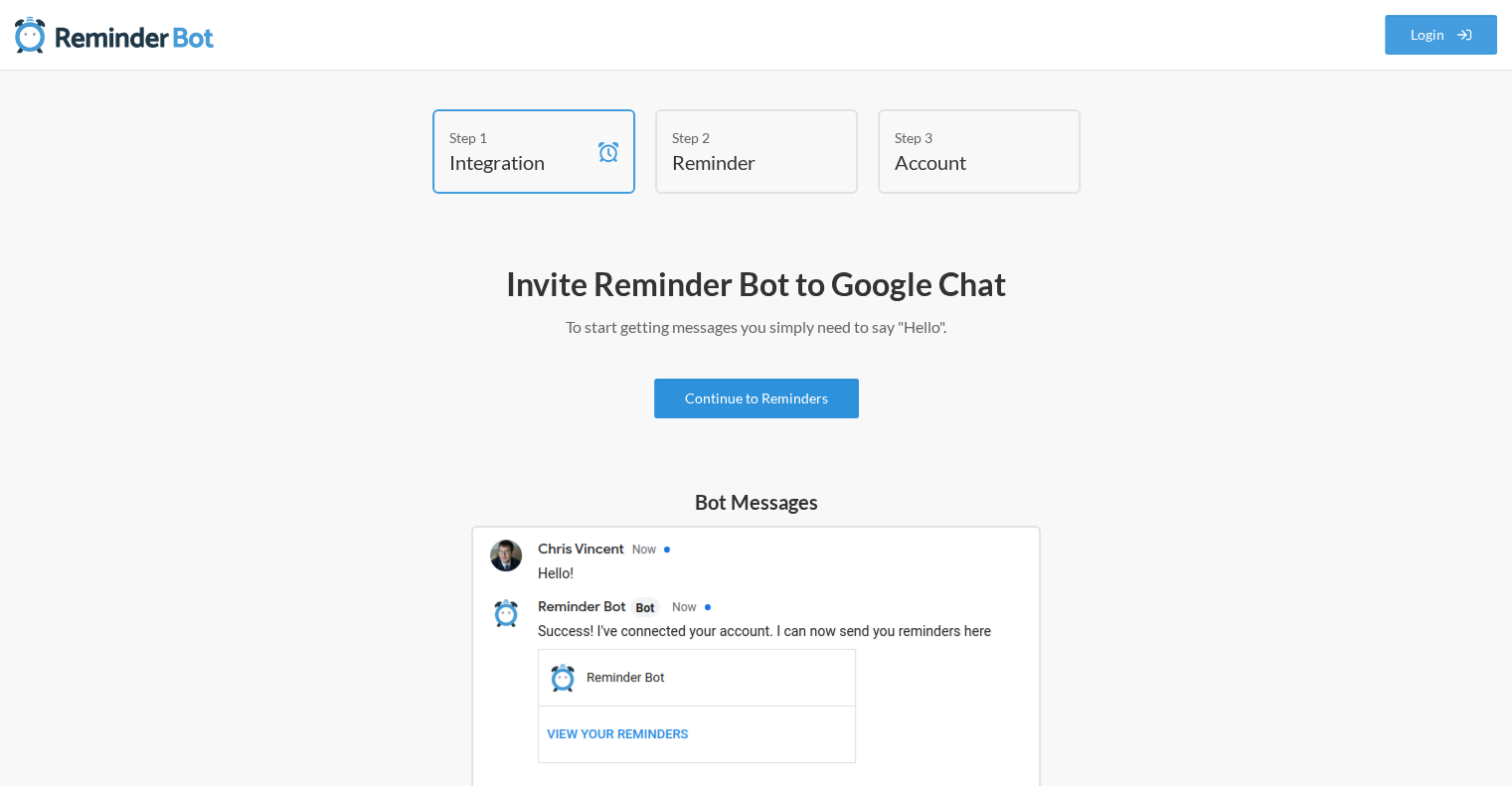 click on "Continue to Reminders" at bounding box center (756, 398) 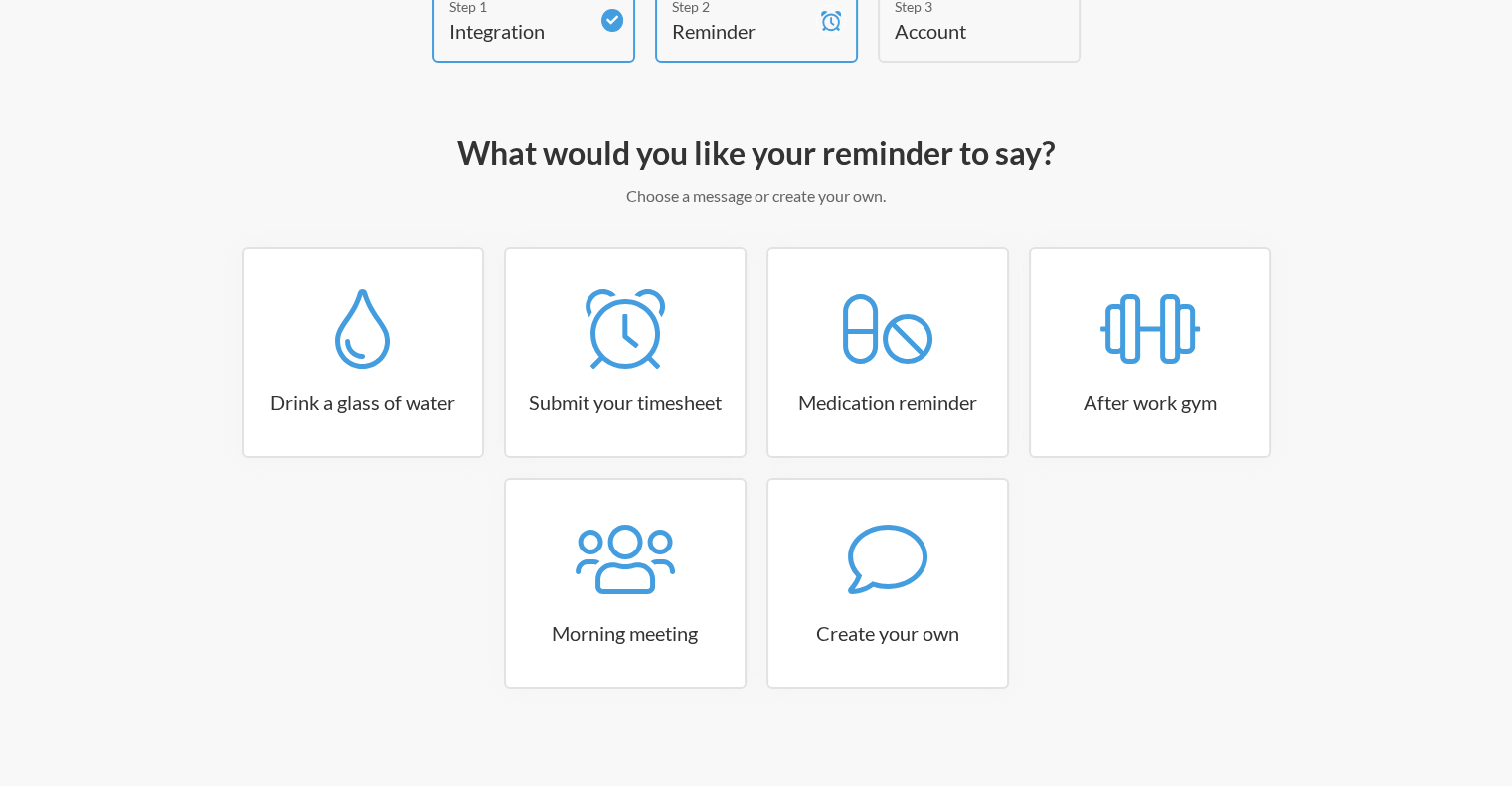 scroll, scrollTop: 139, scrollLeft: 0, axis: vertical 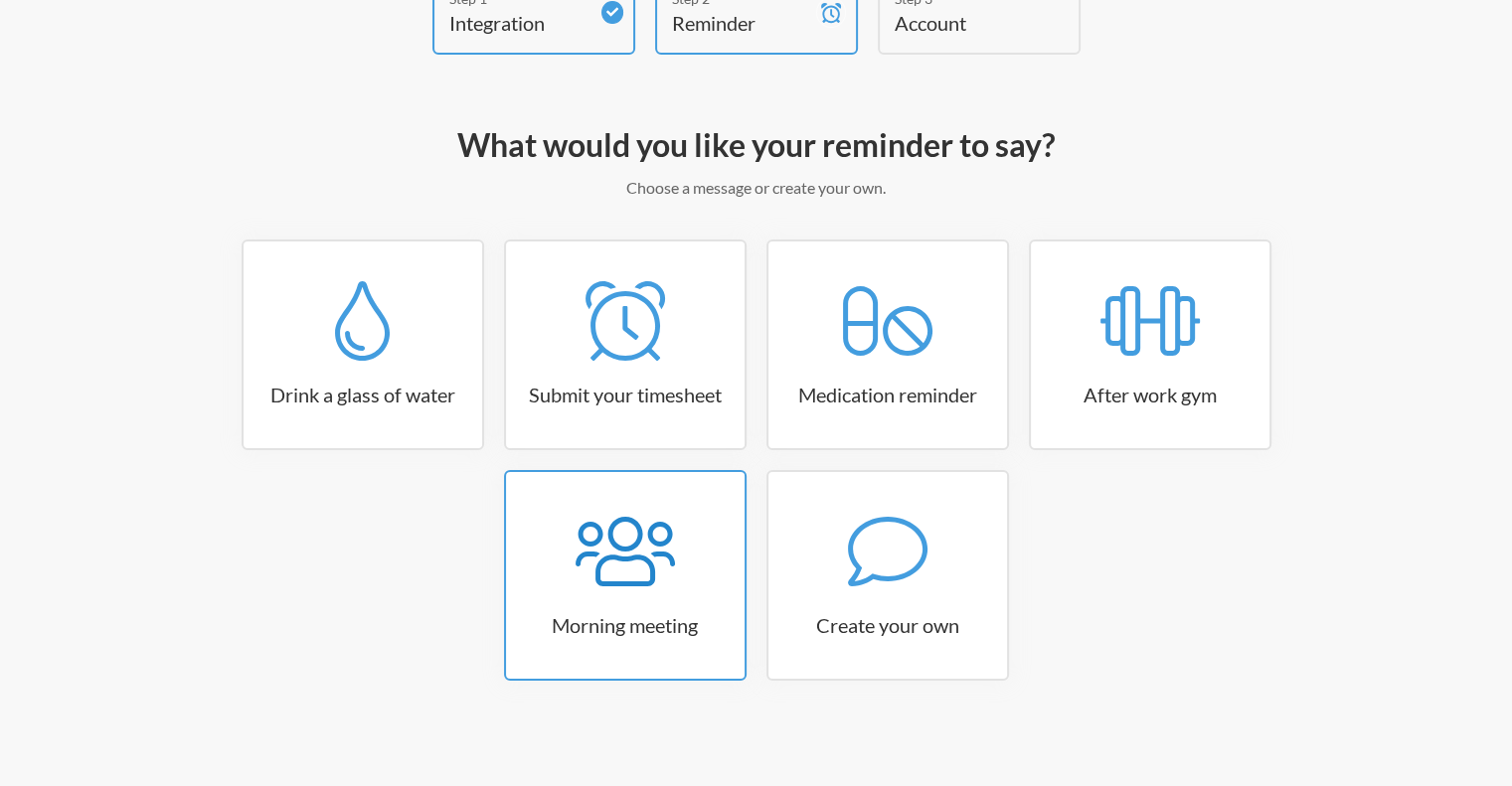 click at bounding box center (362, 321) 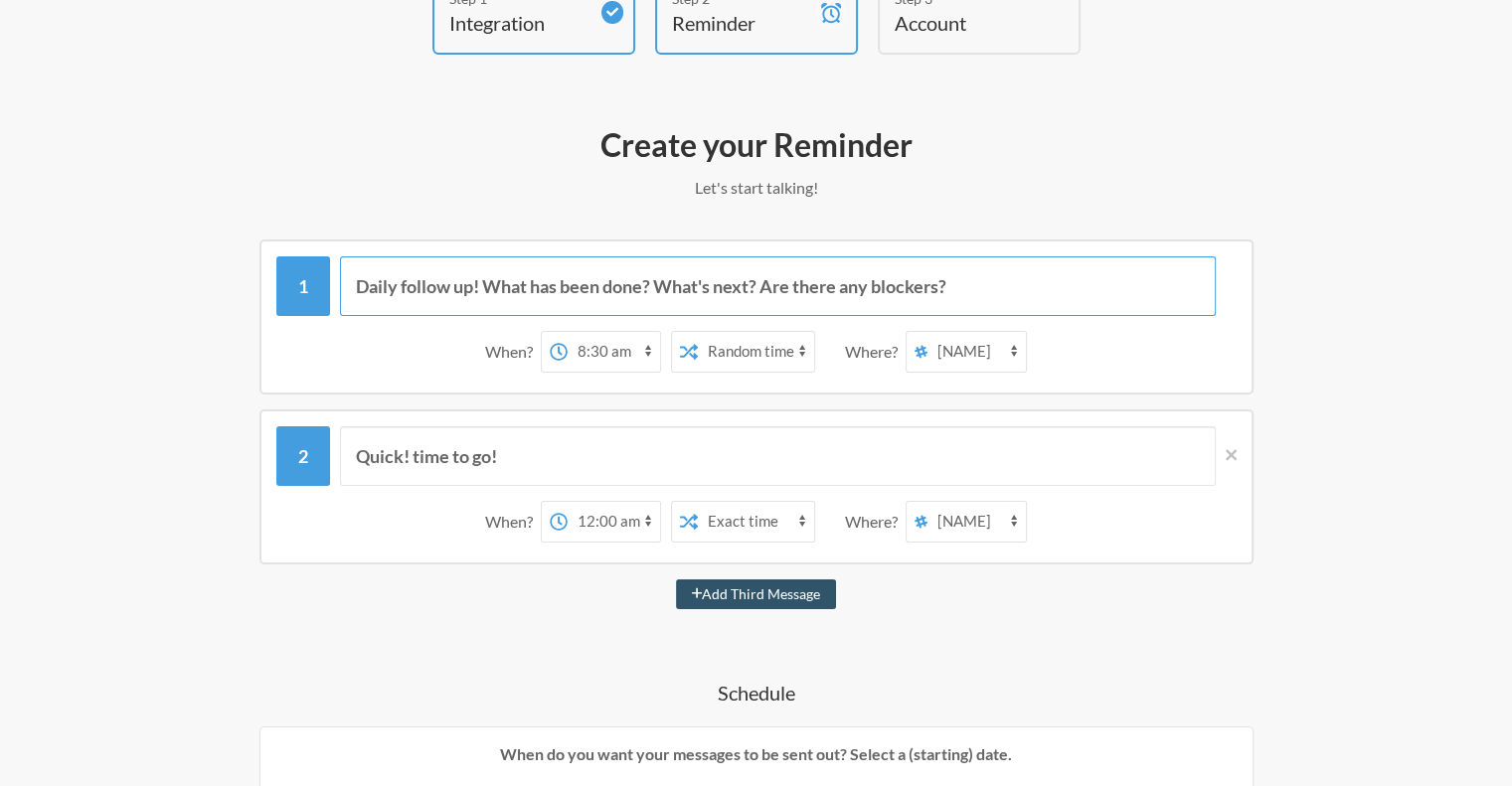 click on "Daily follow up! What has been done? What's next? Are there any blockers?" at bounding box center (777, 286) 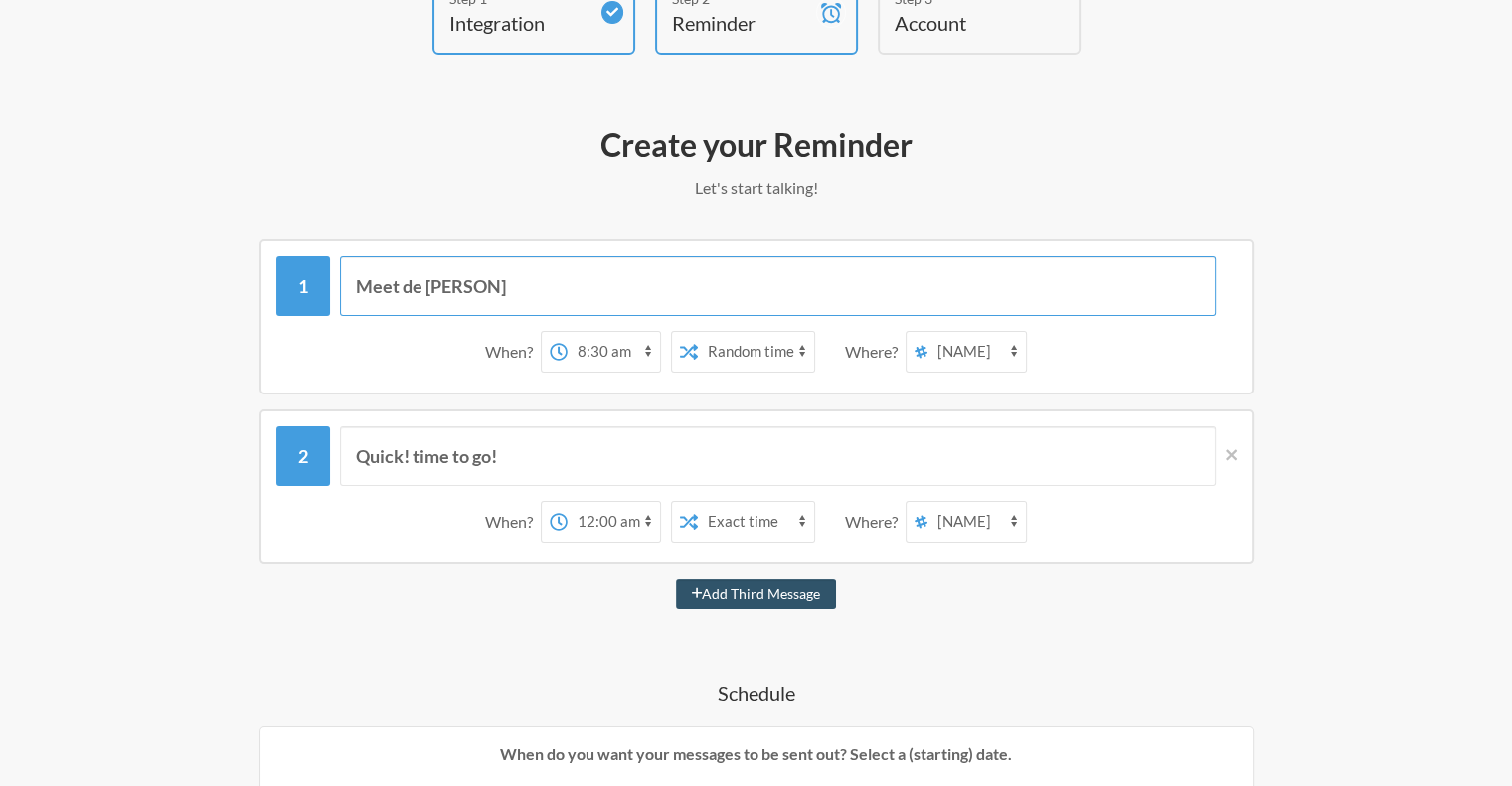 type on "Meet de [PERSON]" 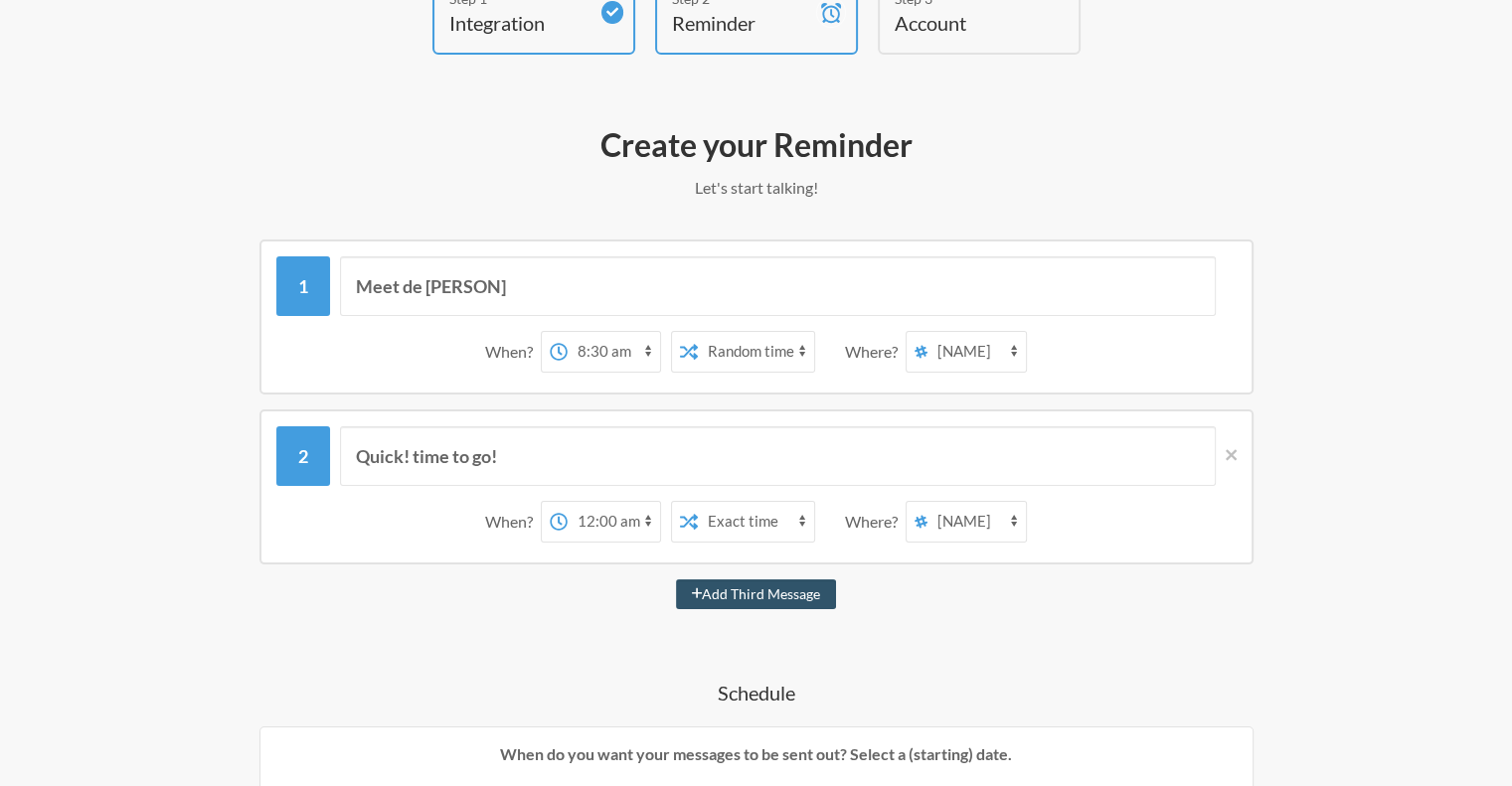 click on "12:00 am 12:15 am 12:30 am 12:45 am 1:00 am 1:15 am 1:30 am 1:45 am 2:00 am 2:15 am 2:30 am 2:45 am 3:00 am 3:15 am 3:30 am 3:45 am 4:00 am 4:15 am 4:30 am 4:45 am 5:00 am 5:15 am 5:30 am 5:45 am 6:00 am 6:15 am 6:30 am 6:45 am 7:00 am 7:15 am 7:30 am 7:45 am 8:00 am 8:15 am 8:30 am 8:45 am 9:00 am 9:15 am 9:30 am 9:45 am 10:00 am 10:15 am 10:30 am 10:45 am 11:00 am 11:15 am 11:30 am 11:45 am 12:00 pm 12:15 pm 12:30 pm 12:45 pm 1:00 pm 1:15 pm 1:30 pm 1:45 pm 2:00 pm 2:15 pm 2:30 pm 2:45 pm 3:00 pm 3:15 pm 3:30 pm 3:45 pm 4:00 pm 4:15 pm 4:30 pm 4:45 pm 5:00 pm 5:15 pm 5:30 pm 5:45 pm 6:00 pm 6:15 pm 6:30 pm 6:45 pm 7:00 pm 7:15 pm 7:30 pm 7:45 pm 8:00 pm 8:15 pm 8:30 pm 8:45 pm 9:00 pm 9:15 pm 9:30 pm 9:45 pm 10:00 pm 10:15 pm 10:30 pm 10:45 pm 11:00 pm 11:15 pm 11:30 pm 11:45 pm" at bounding box center (613, 352) 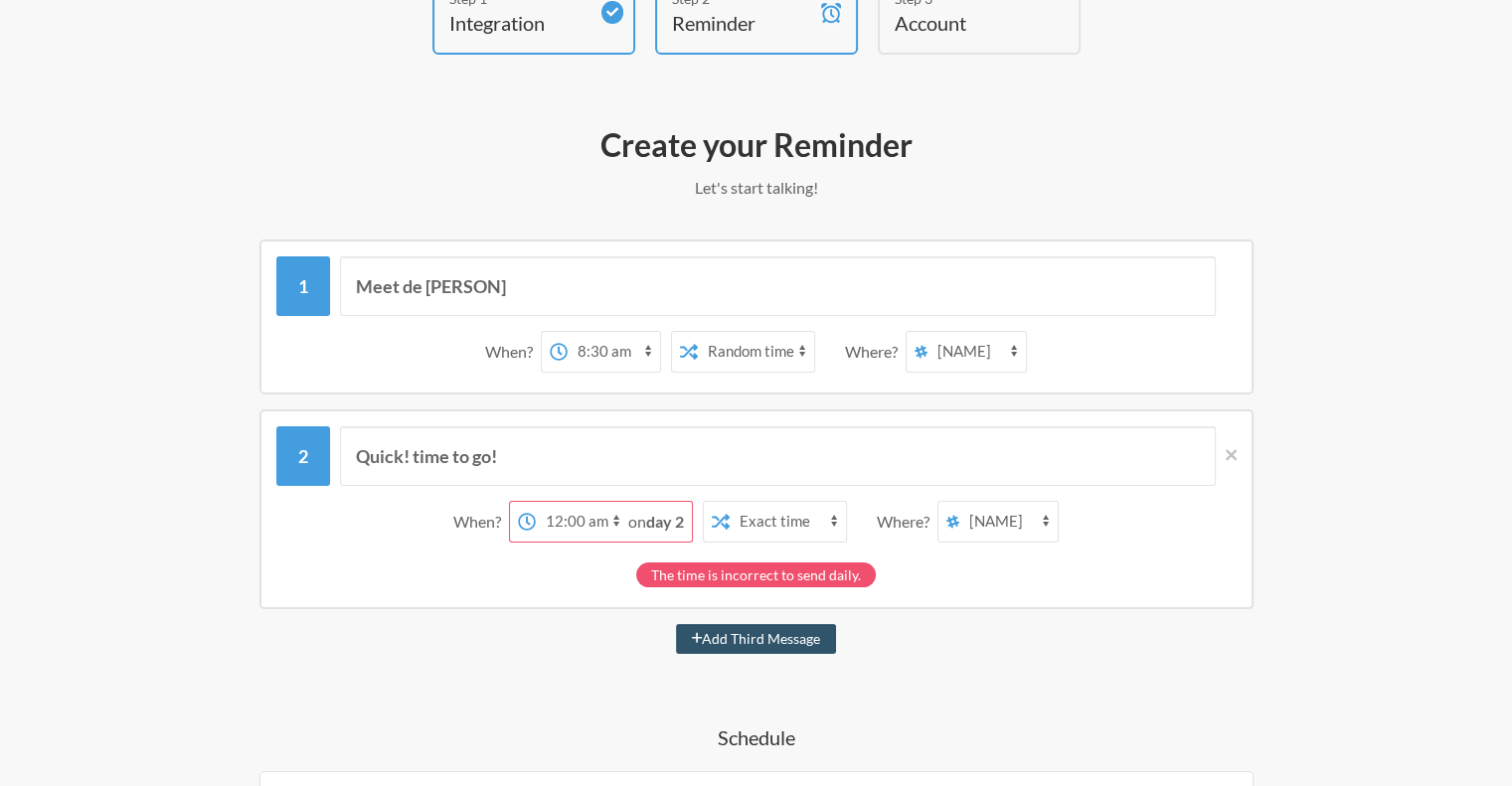 click on "Exact time Random time" at bounding box center [756, 352] 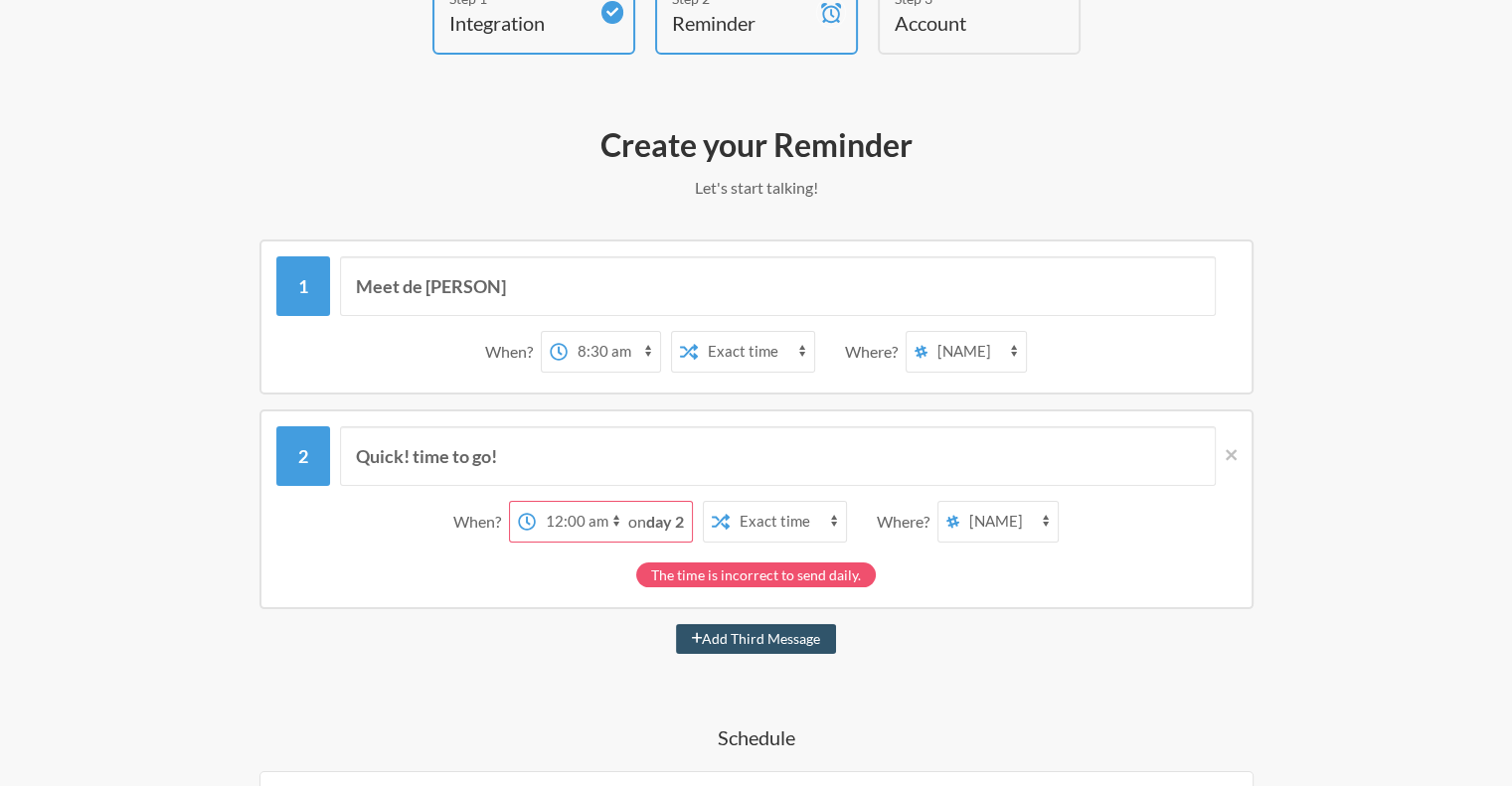 click on "Exact time Random time" at bounding box center [756, 352] 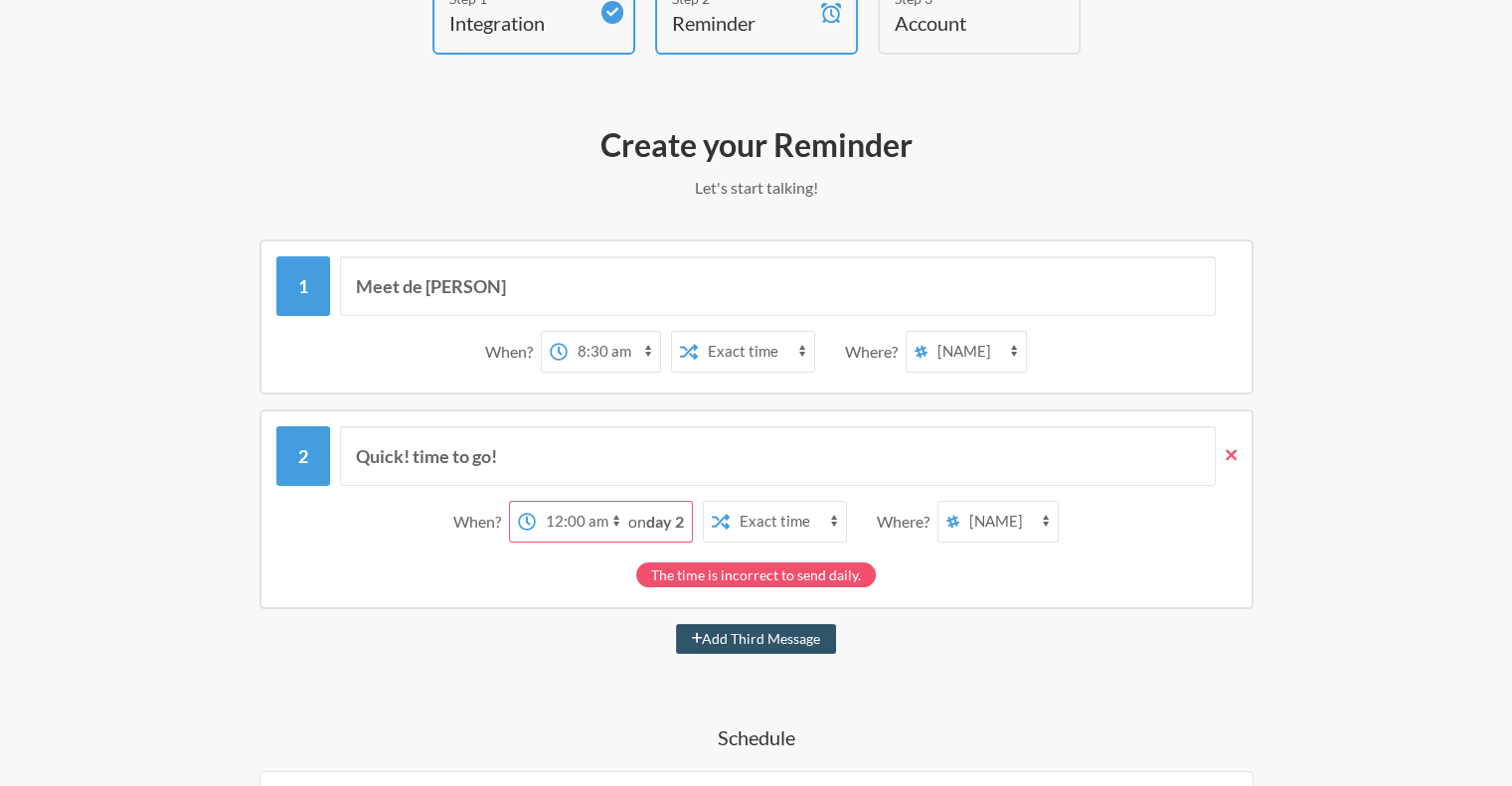 click at bounding box center (1231, 454) 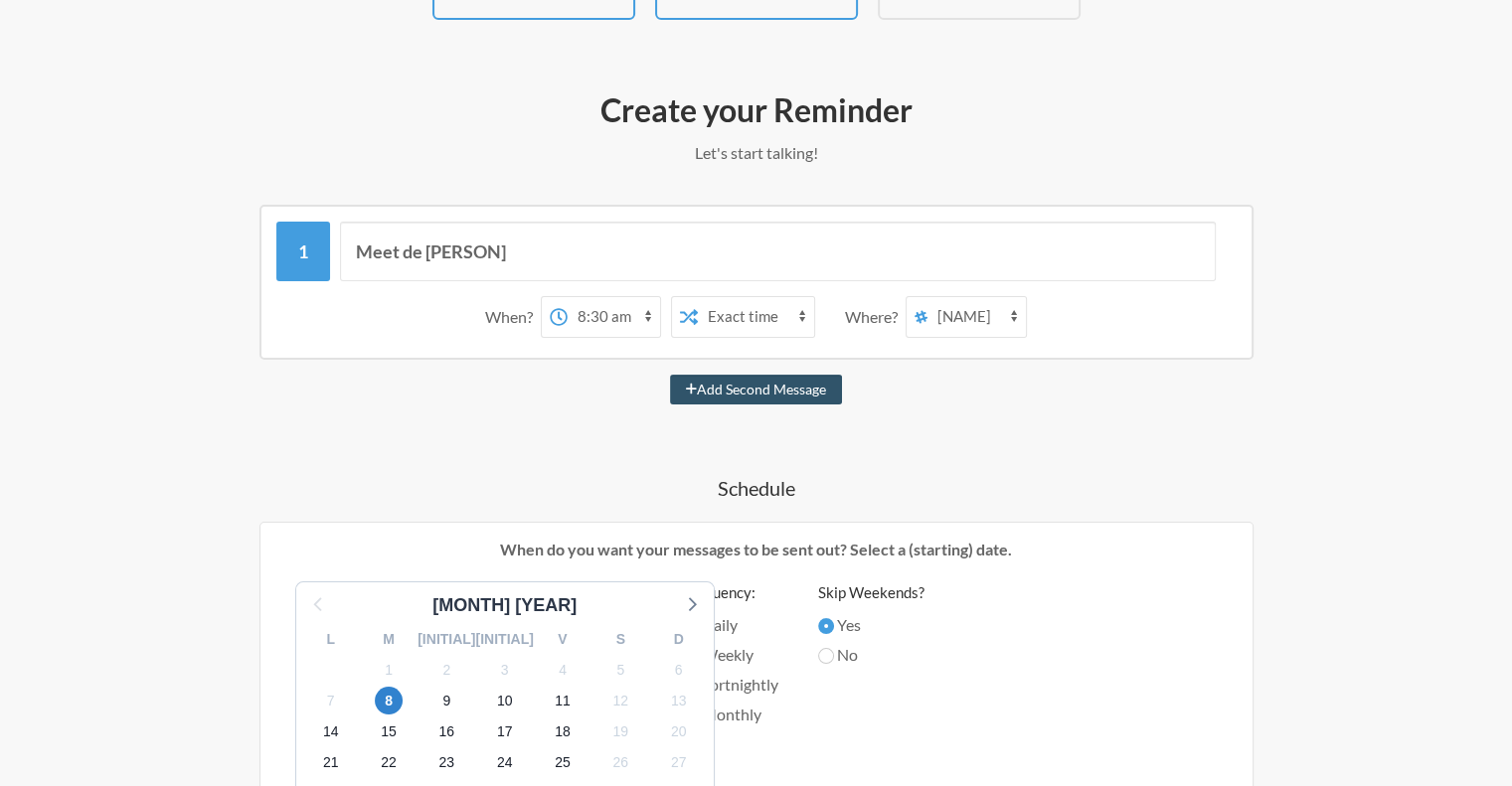 scroll, scrollTop: 175, scrollLeft: 0, axis: vertical 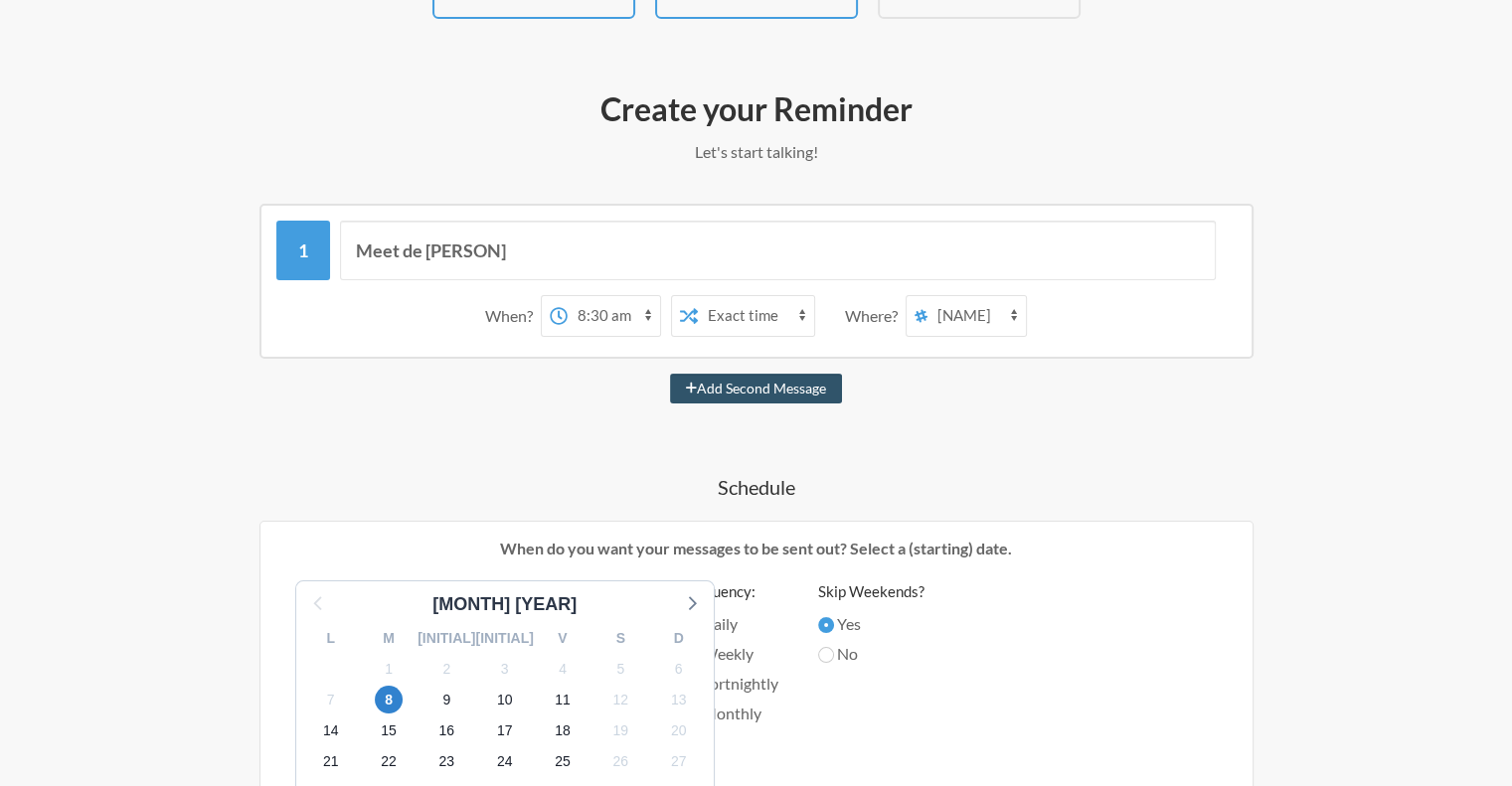 click on "12:00 am 12:15 am 12:30 am 12:45 am 1:00 am 1:15 am 1:30 am 1:45 am 2:00 am 2:15 am 2:30 am 2:45 am 3:00 am 3:15 am 3:30 am 3:45 am 4:00 am 4:15 am 4:30 am 4:45 am 5:00 am 5:15 am 5:30 am 5:45 am 6:00 am 6:15 am 6:30 am 6:45 am 7:00 am 7:15 am 7:30 am 7:45 am 8:00 am 8:15 am 8:30 am 8:45 am 9:00 am 9:15 am 9:30 am 9:45 am 10:00 am 10:15 am 10:30 am 10:45 am 11:00 am 11:15 am 11:30 am 11:45 am 12:00 pm 12:15 pm 12:30 pm 12:45 pm 1:00 pm 1:15 pm 1:30 pm 1:45 pm 2:00 pm 2:15 pm 2:30 pm 2:45 pm 3:00 pm 3:15 pm 3:30 pm 3:45 pm 4:00 pm 4:15 pm 4:30 pm 4:45 pm 5:00 pm 5:15 pm 5:30 pm 5:45 pm 6:00 pm 6:15 pm 6:30 pm 6:45 pm 7:00 pm 7:15 pm 7:30 pm 7:45 pm 8:00 pm 8:15 pm 8:30 pm 8:45 pm 9:00 pm 9:15 pm 9:30 pm 9:45 pm 10:00 pm 10:15 pm 10:30 pm 10:45 pm 11:00 pm 11:15 pm 11:30 pm 11:45 pm" at bounding box center (613, 316) 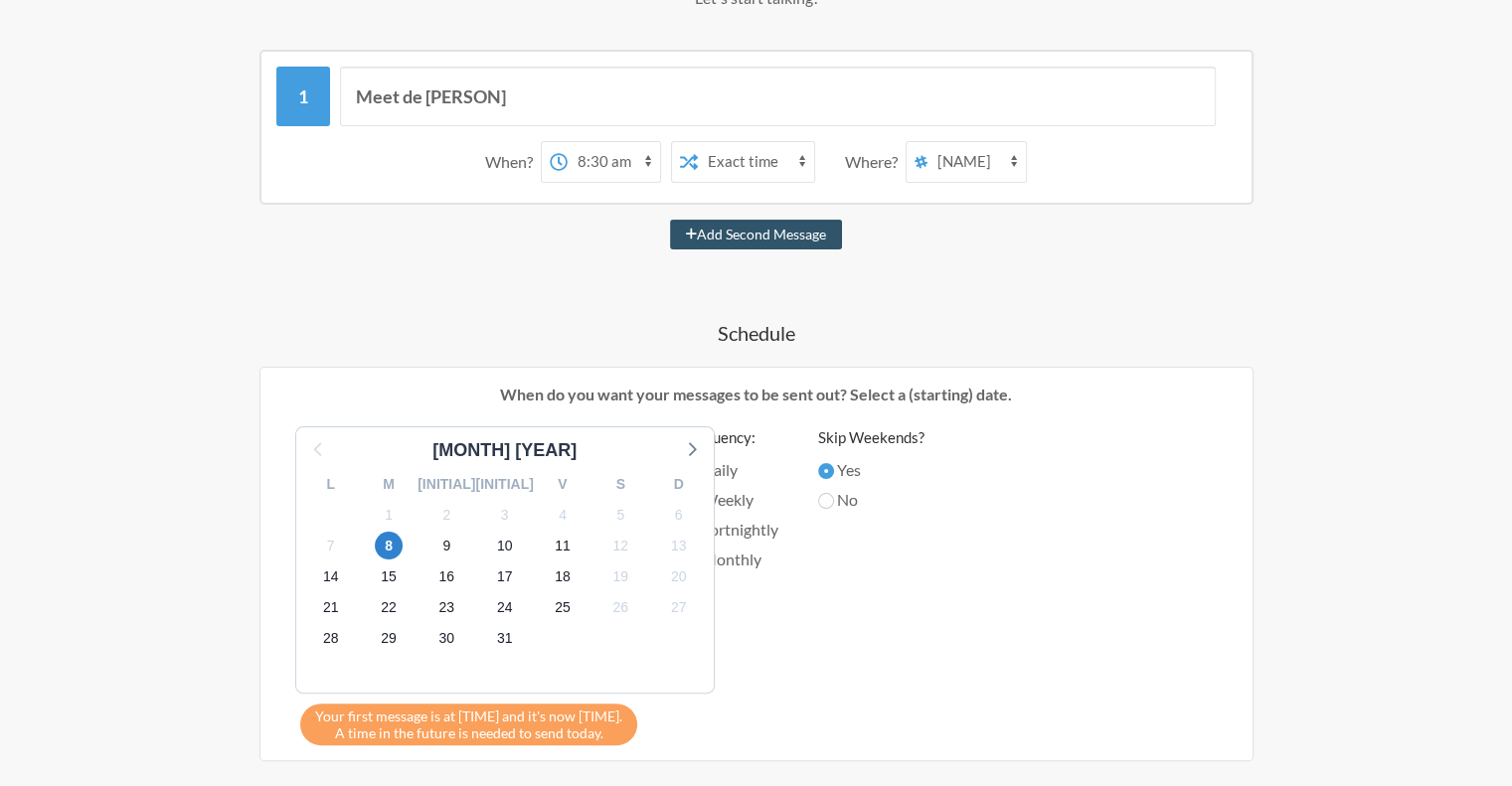 scroll, scrollTop: 330, scrollLeft: 0, axis: vertical 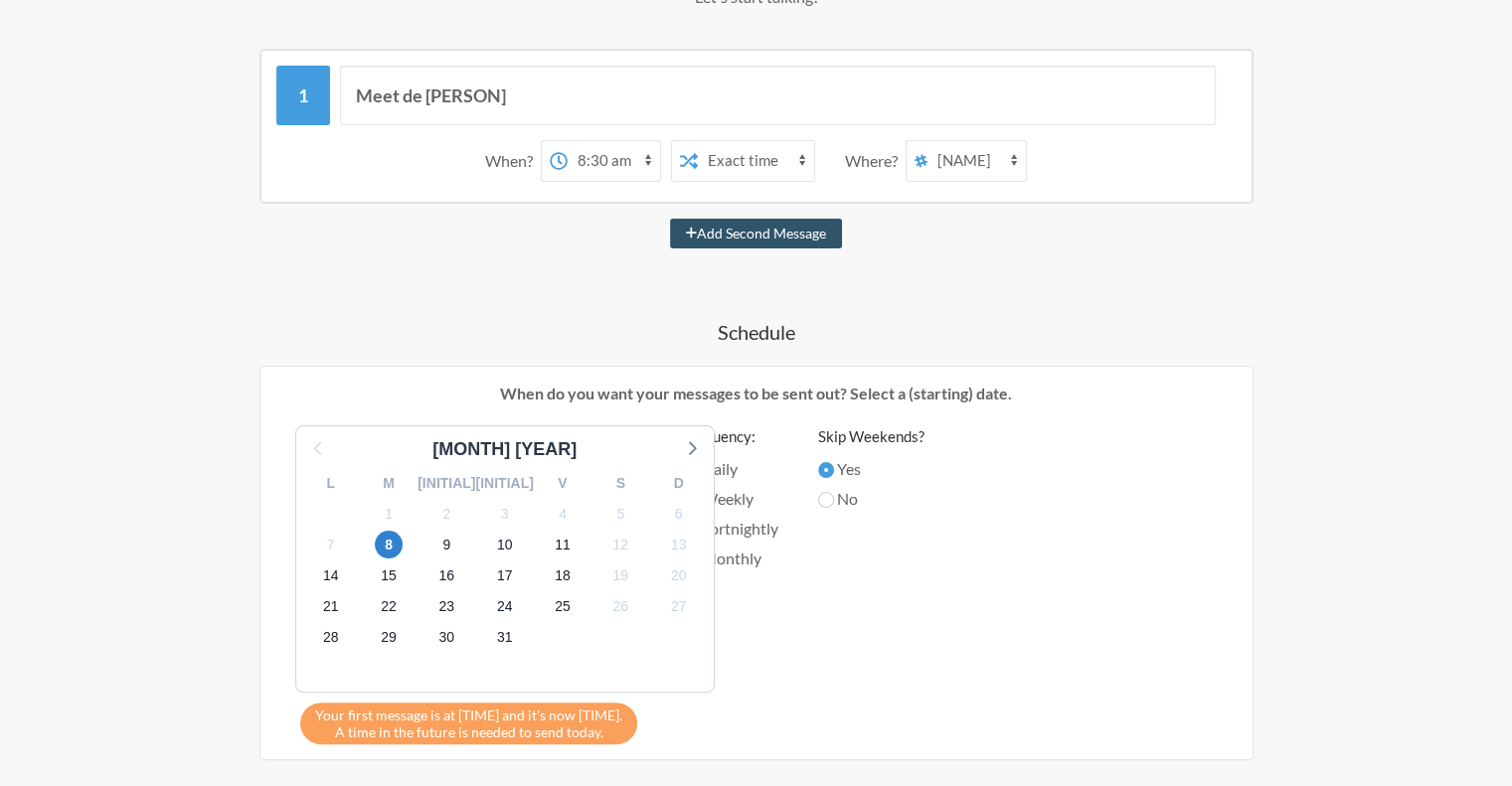 click on "Weekly" at bounding box center (691, 470) 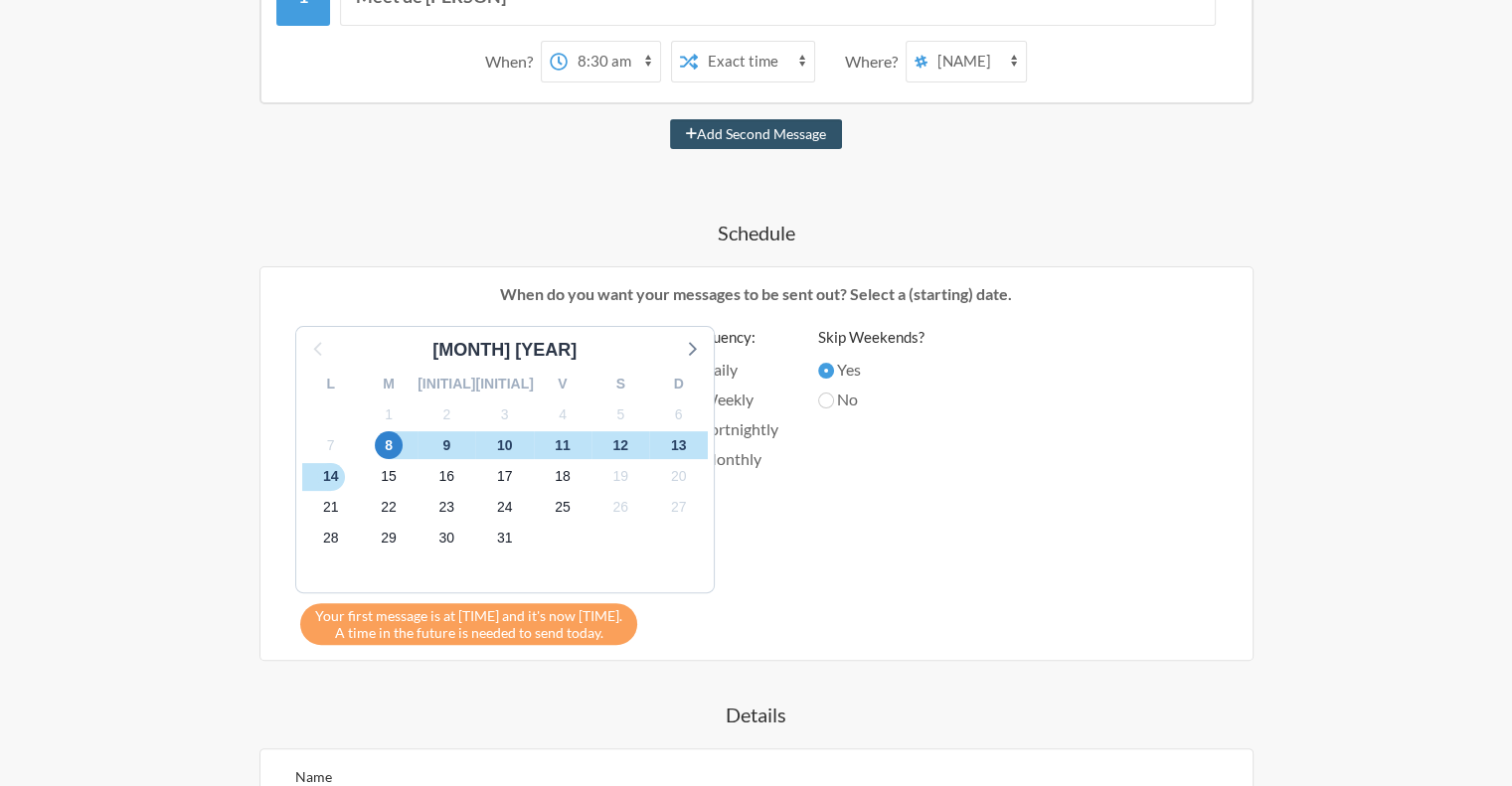 scroll, scrollTop: 432, scrollLeft: 0, axis: vertical 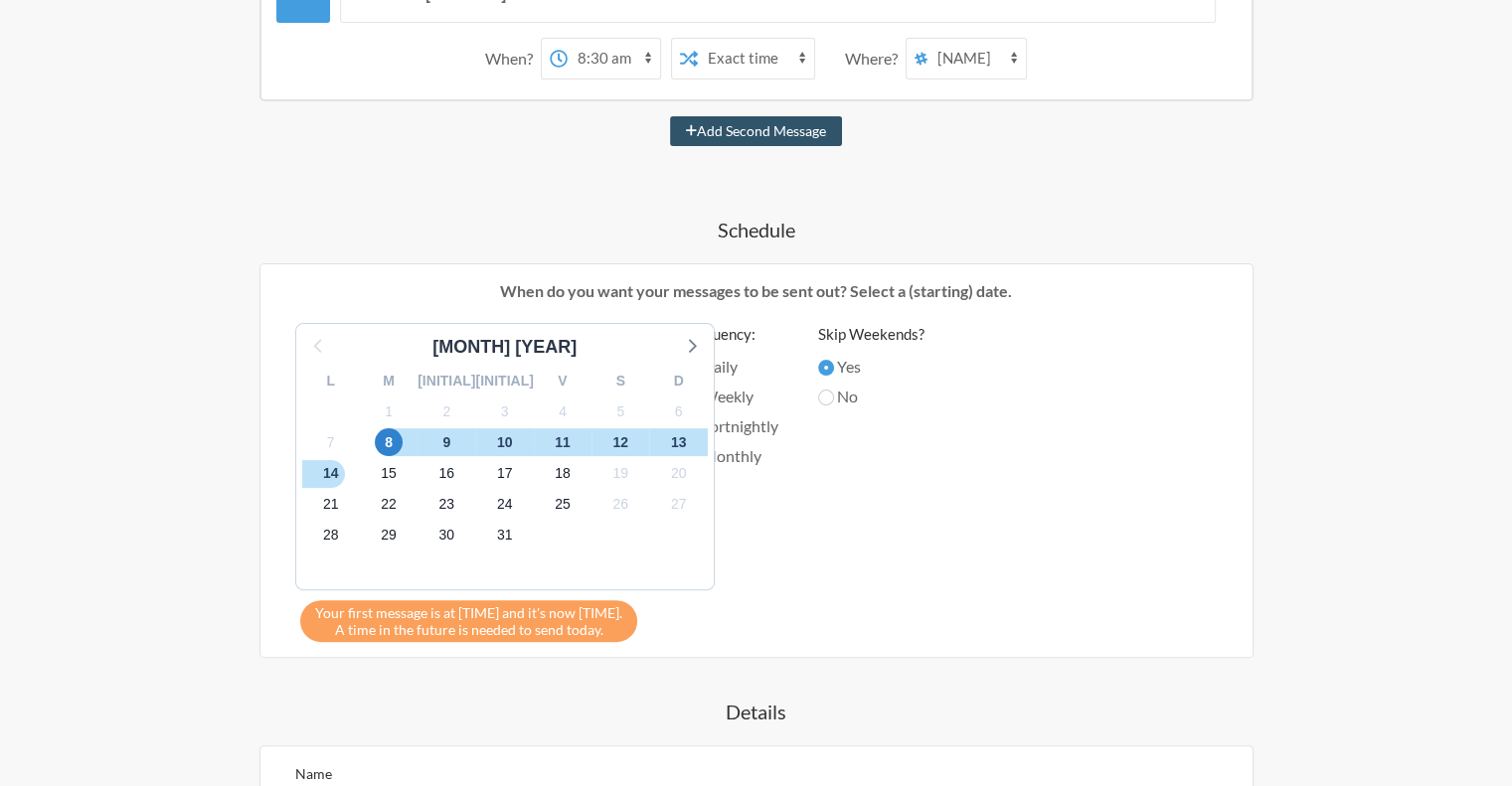 click on "Your first message is at [TIME] and it's now [TIME]." at bounding box center [468, 612] 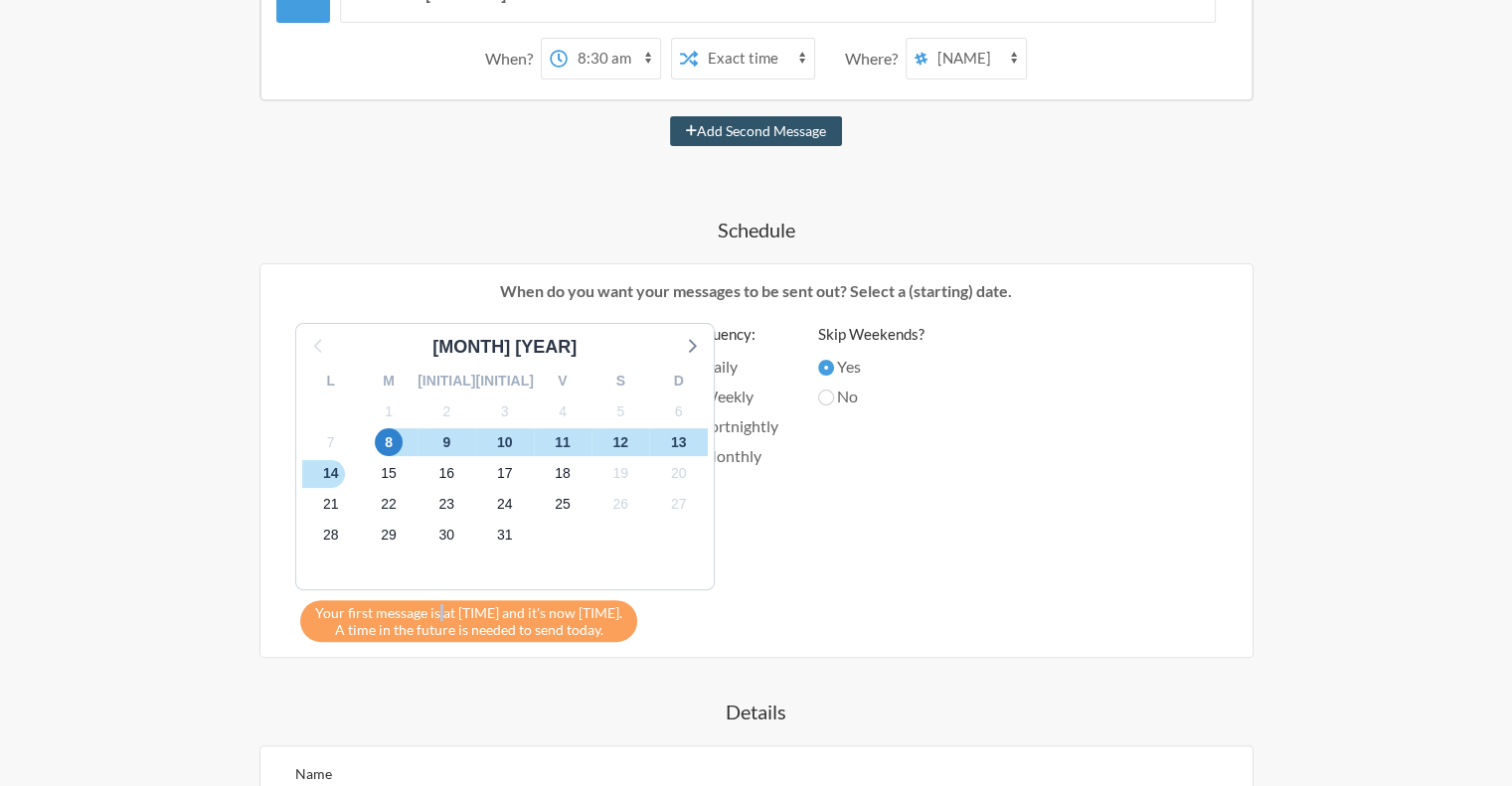 click on "Your first message is at [TIME] and it's now [TIME]." at bounding box center (468, 612) 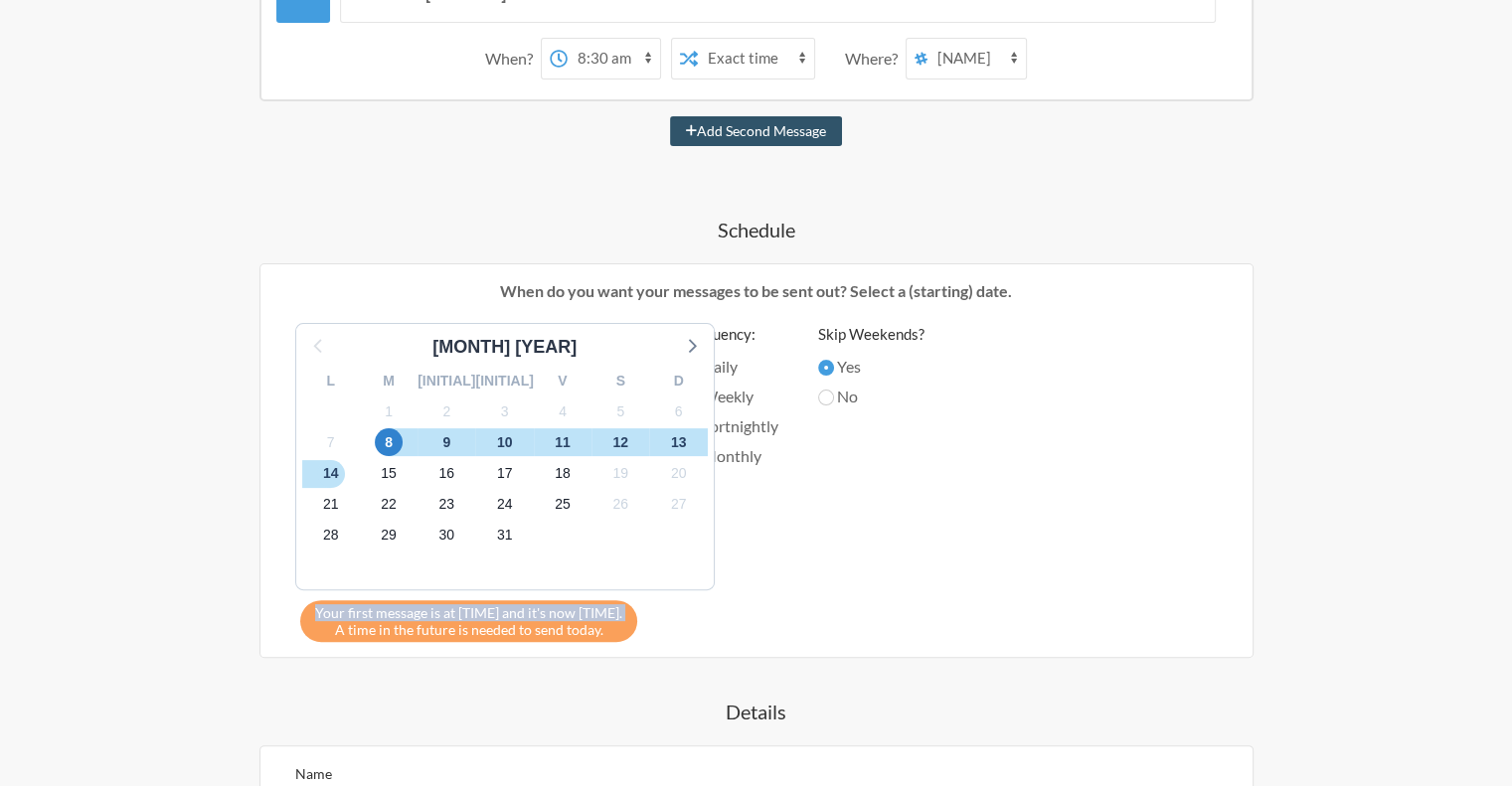 click on "Your first message is at [TIME] and it's now [TIME]." at bounding box center (468, 612) 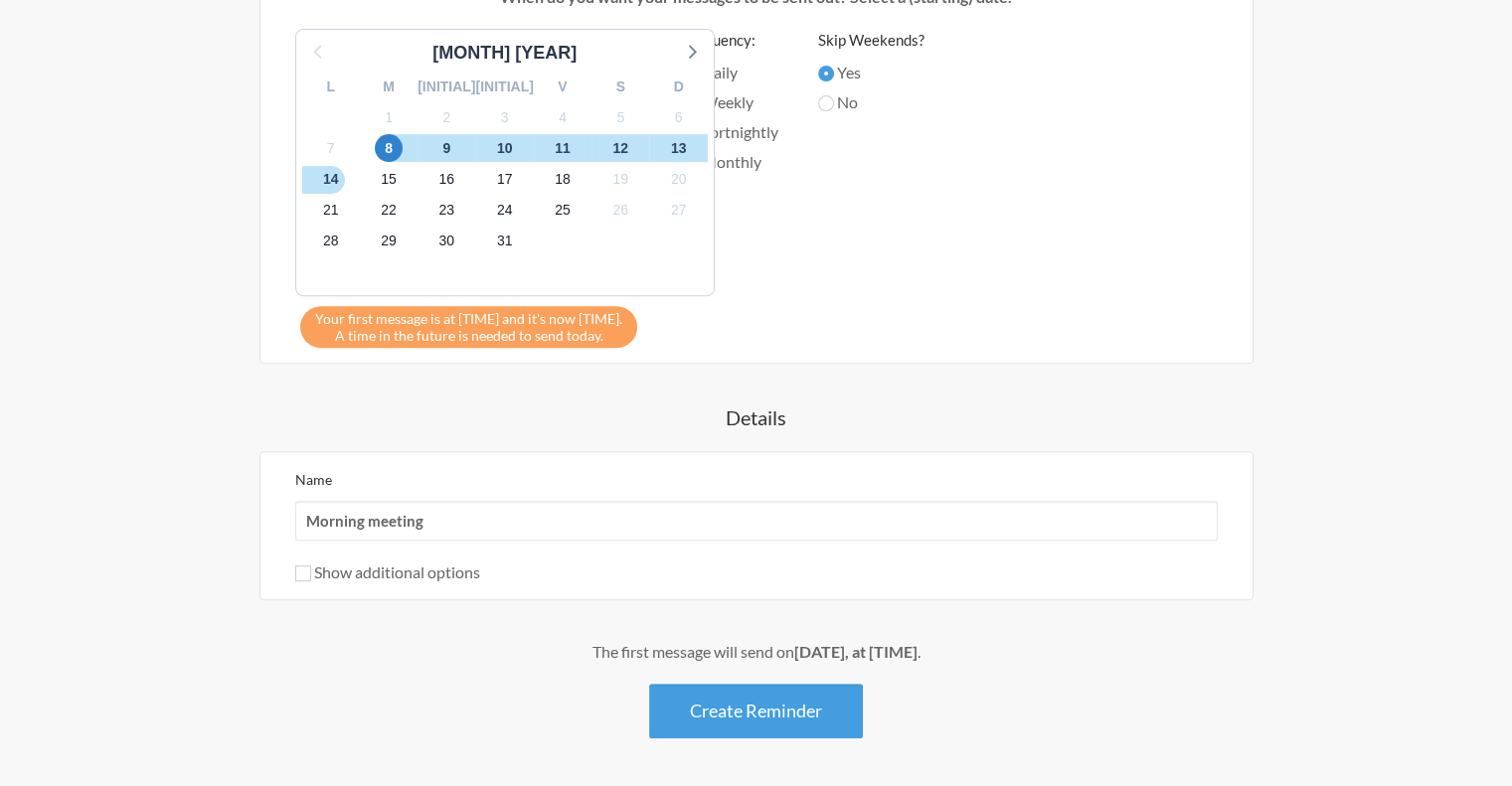 scroll, scrollTop: 724, scrollLeft: 0, axis: vertical 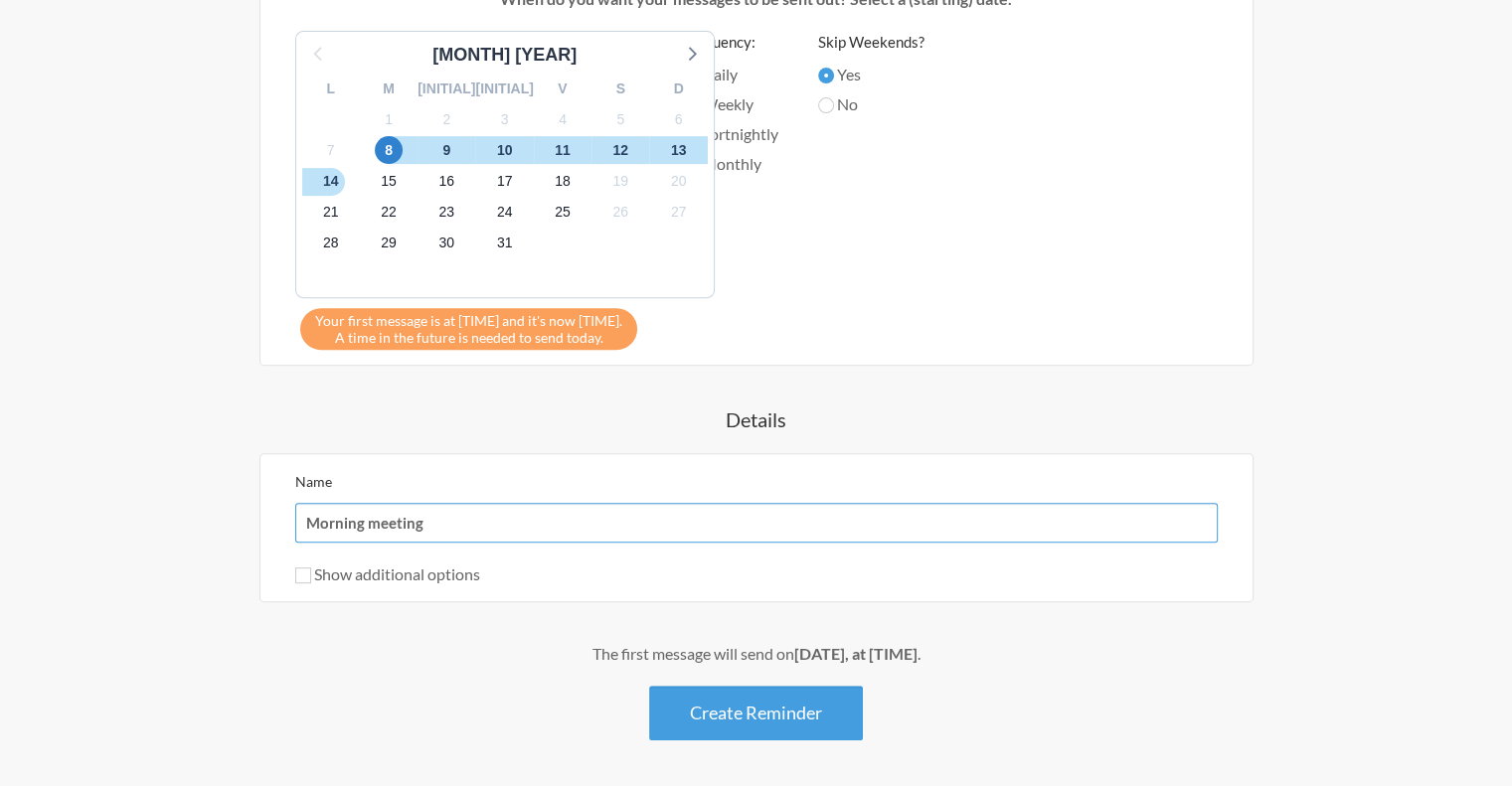 click on "Morning meeting" at bounding box center [756, 523] 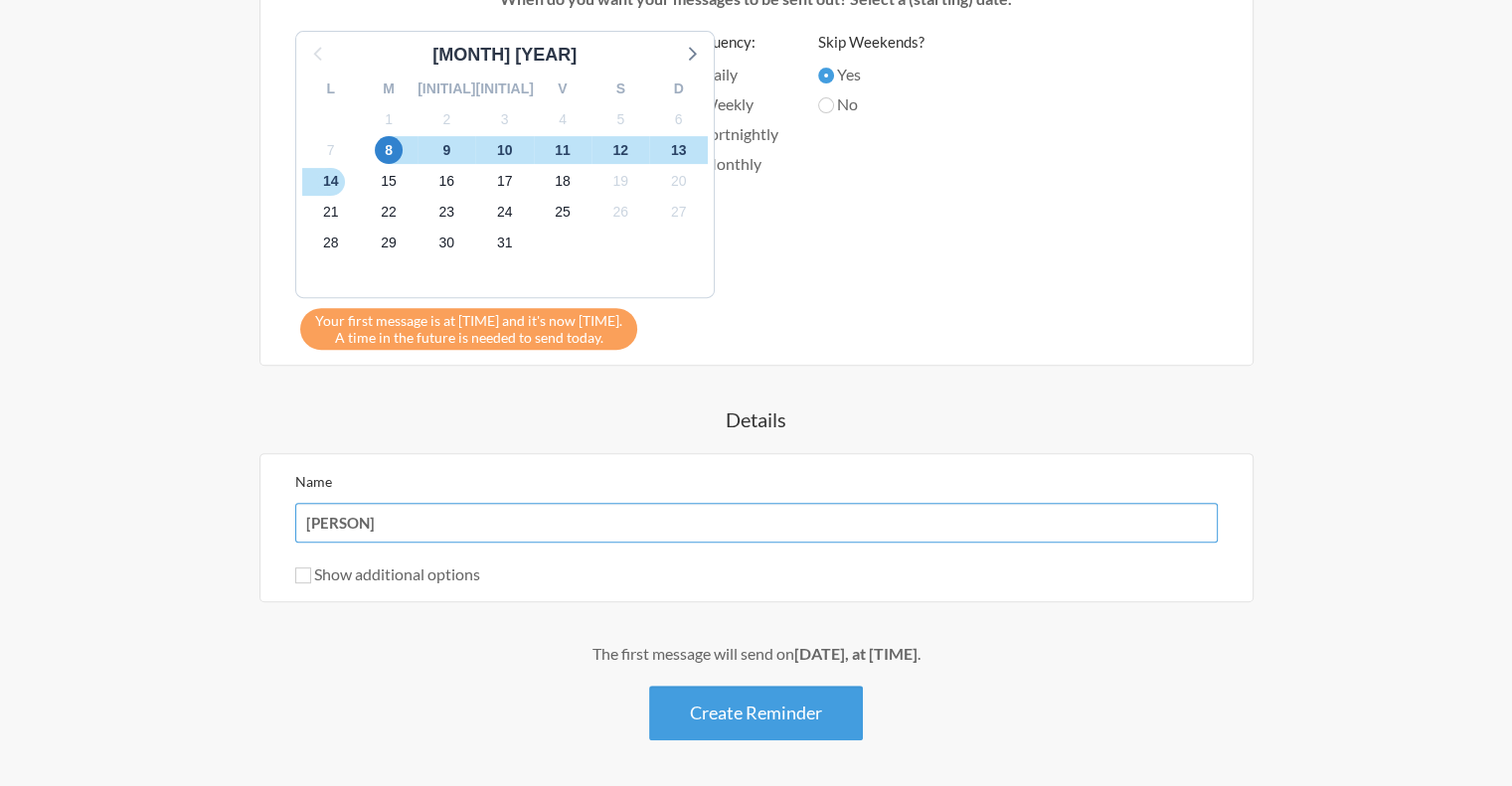 type on "[PERSON]" 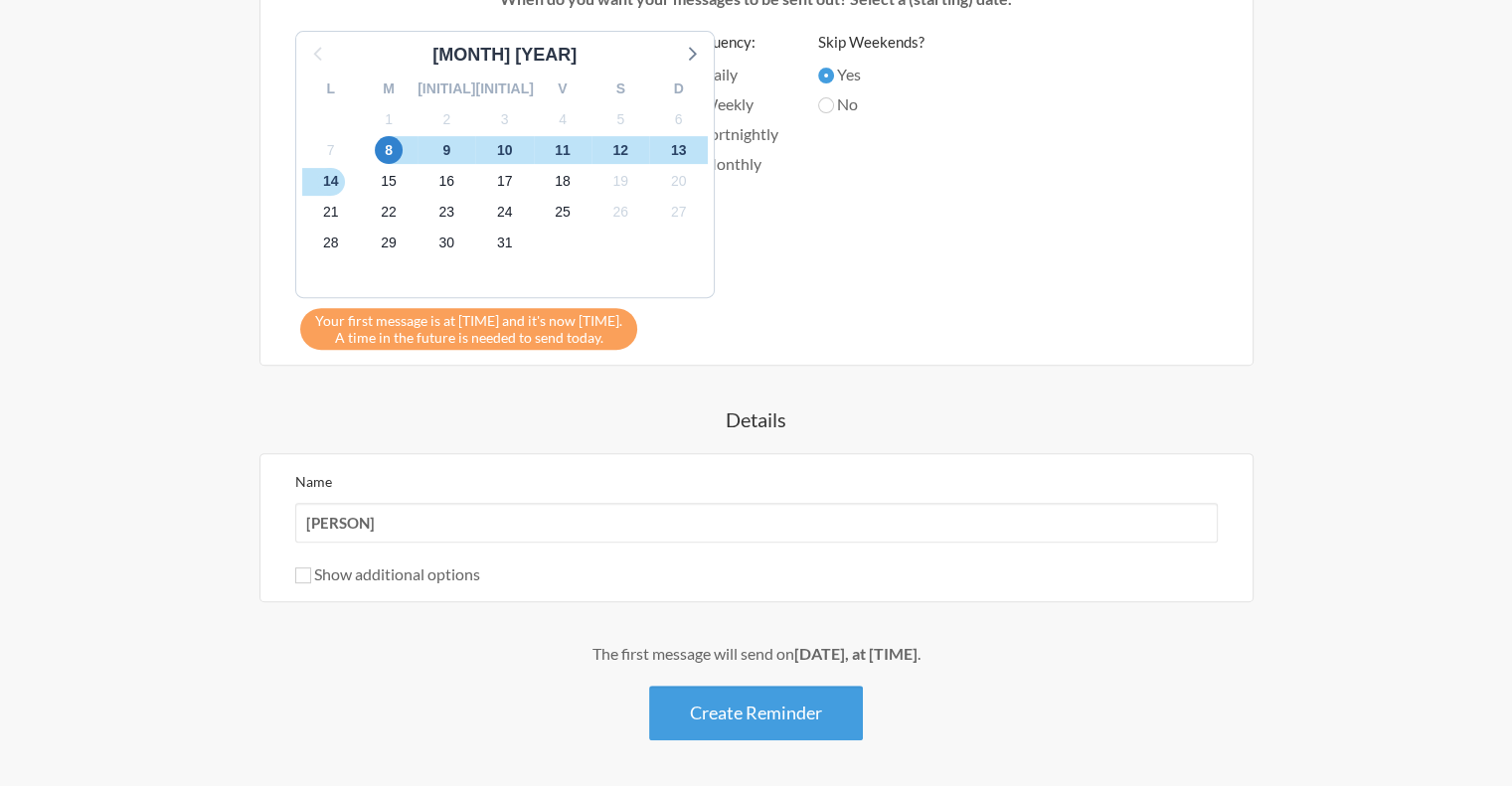 click on "Show additional options" at bounding box center [388, 573] 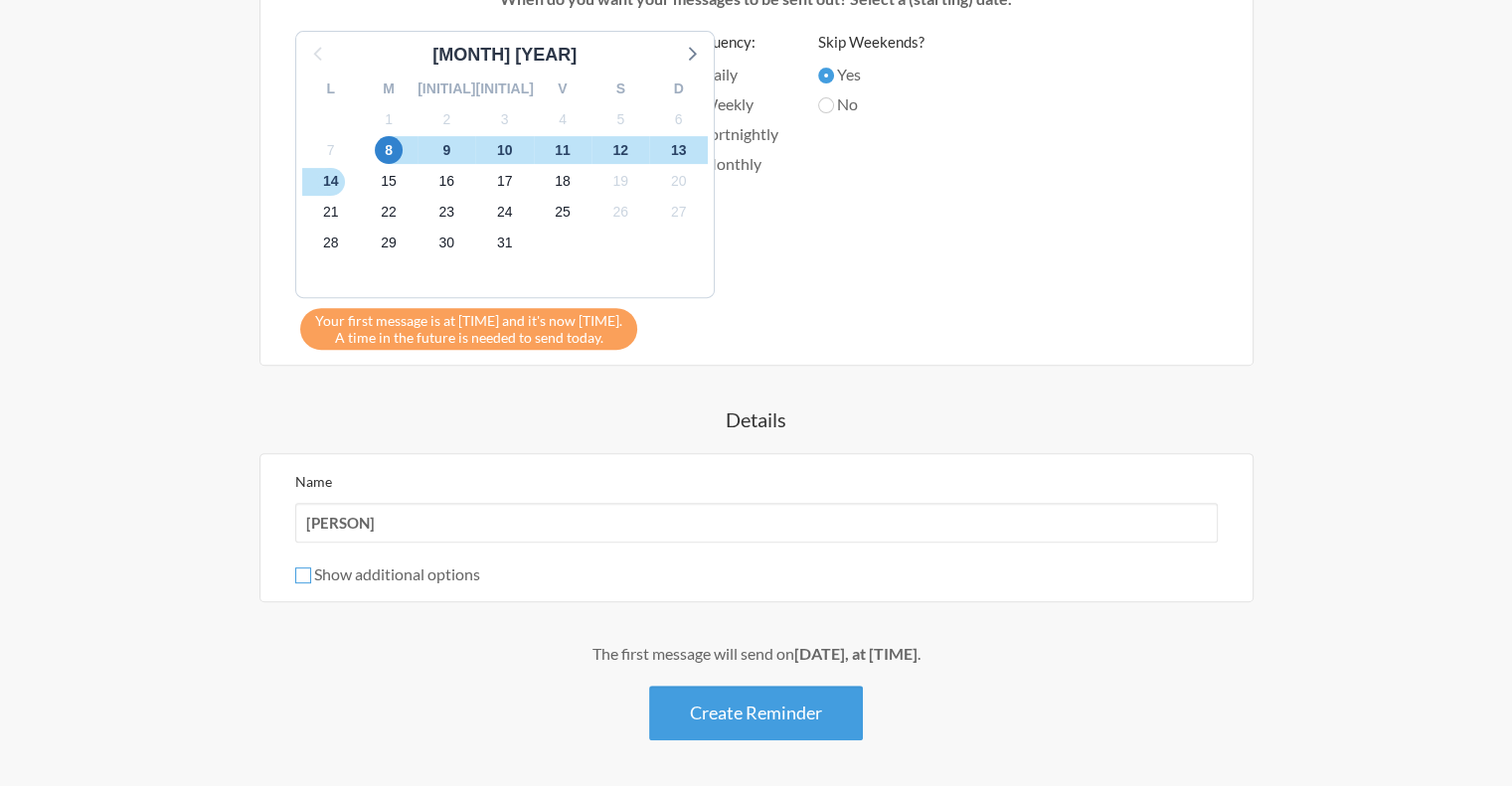 click on "Show additional options" at bounding box center [303, 575] 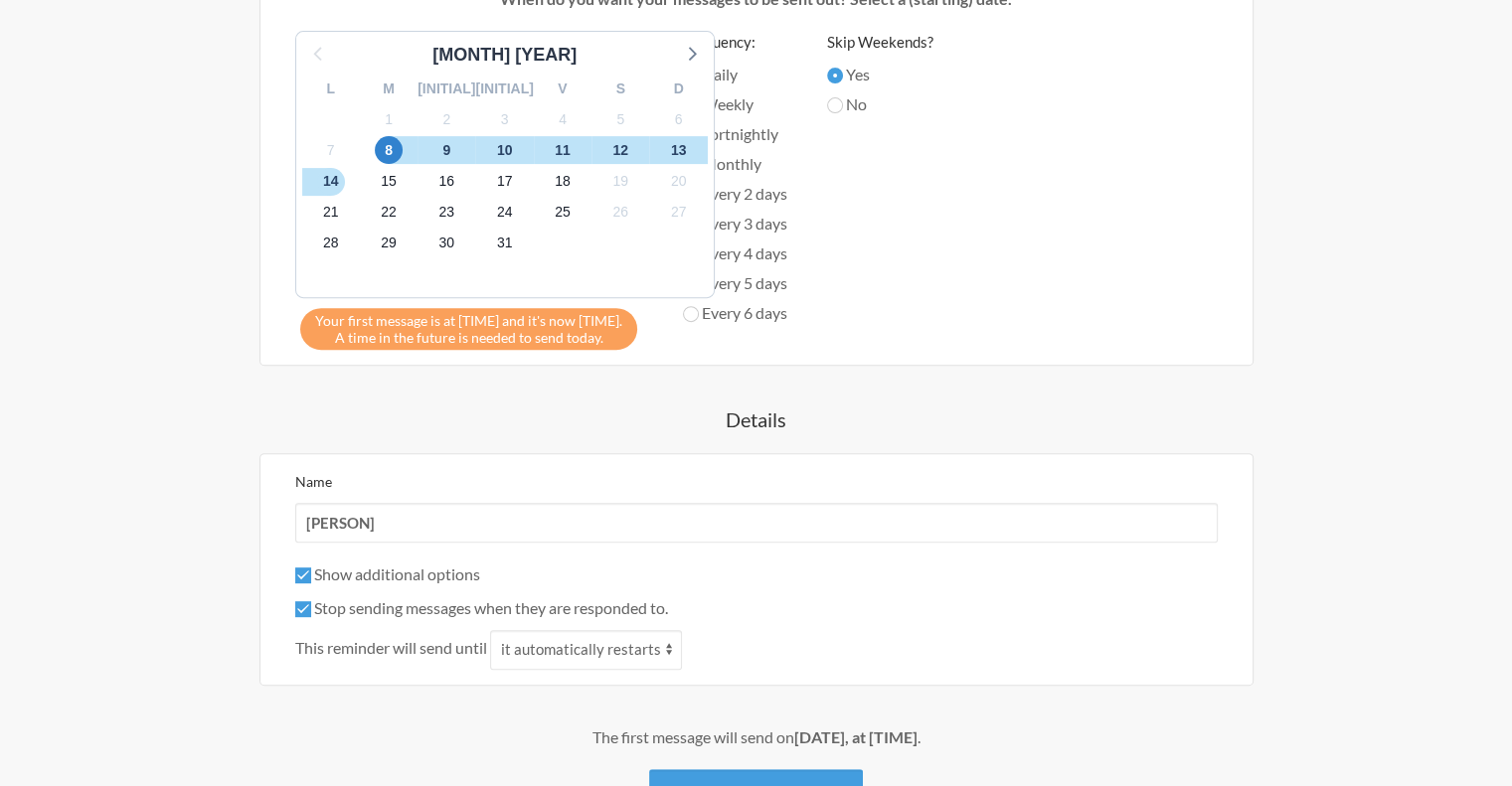 click on "Show additional options" at bounding box center (388, 573) 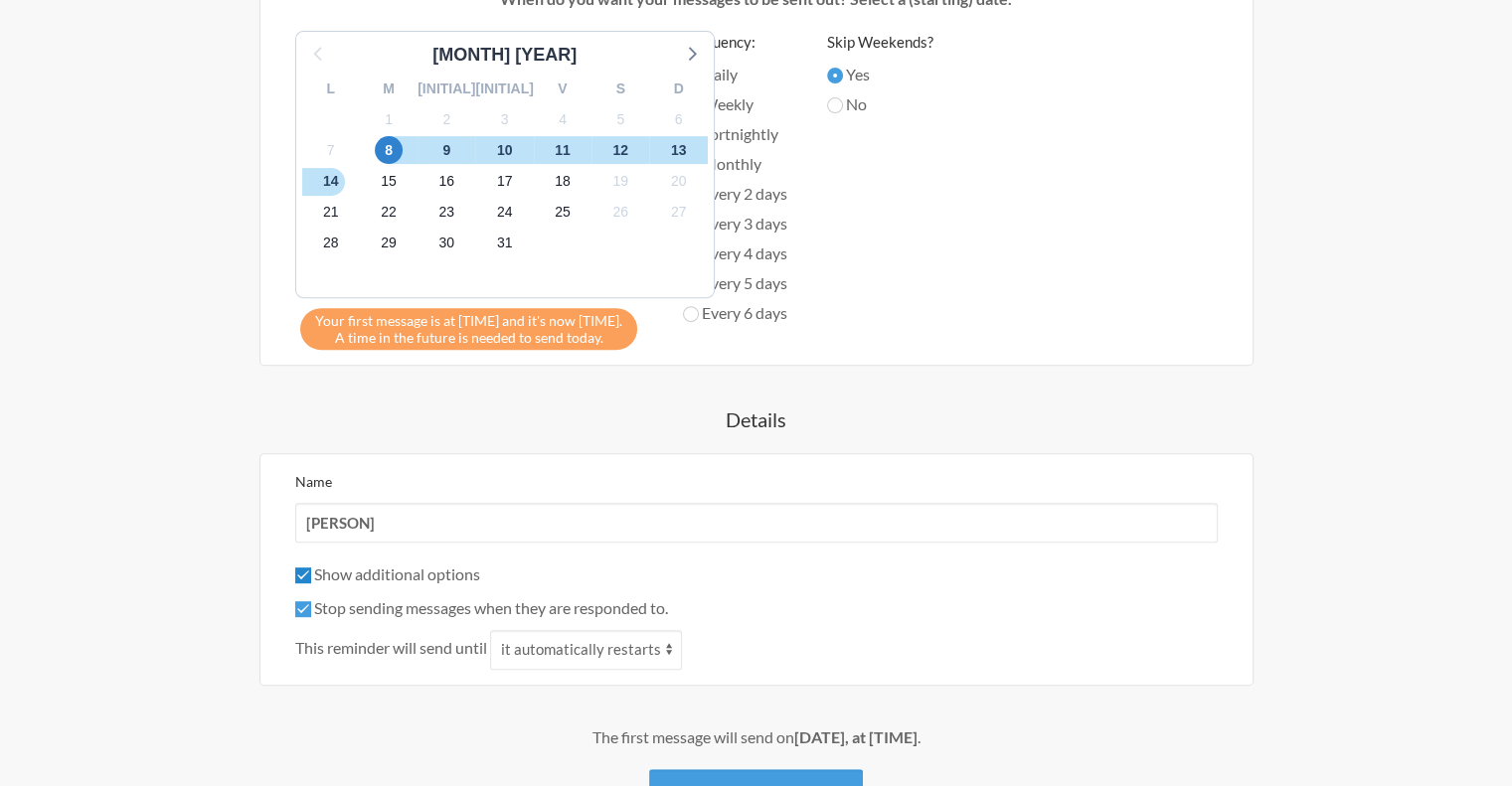 click on "Show additional options" at bounding box center [303, 575] 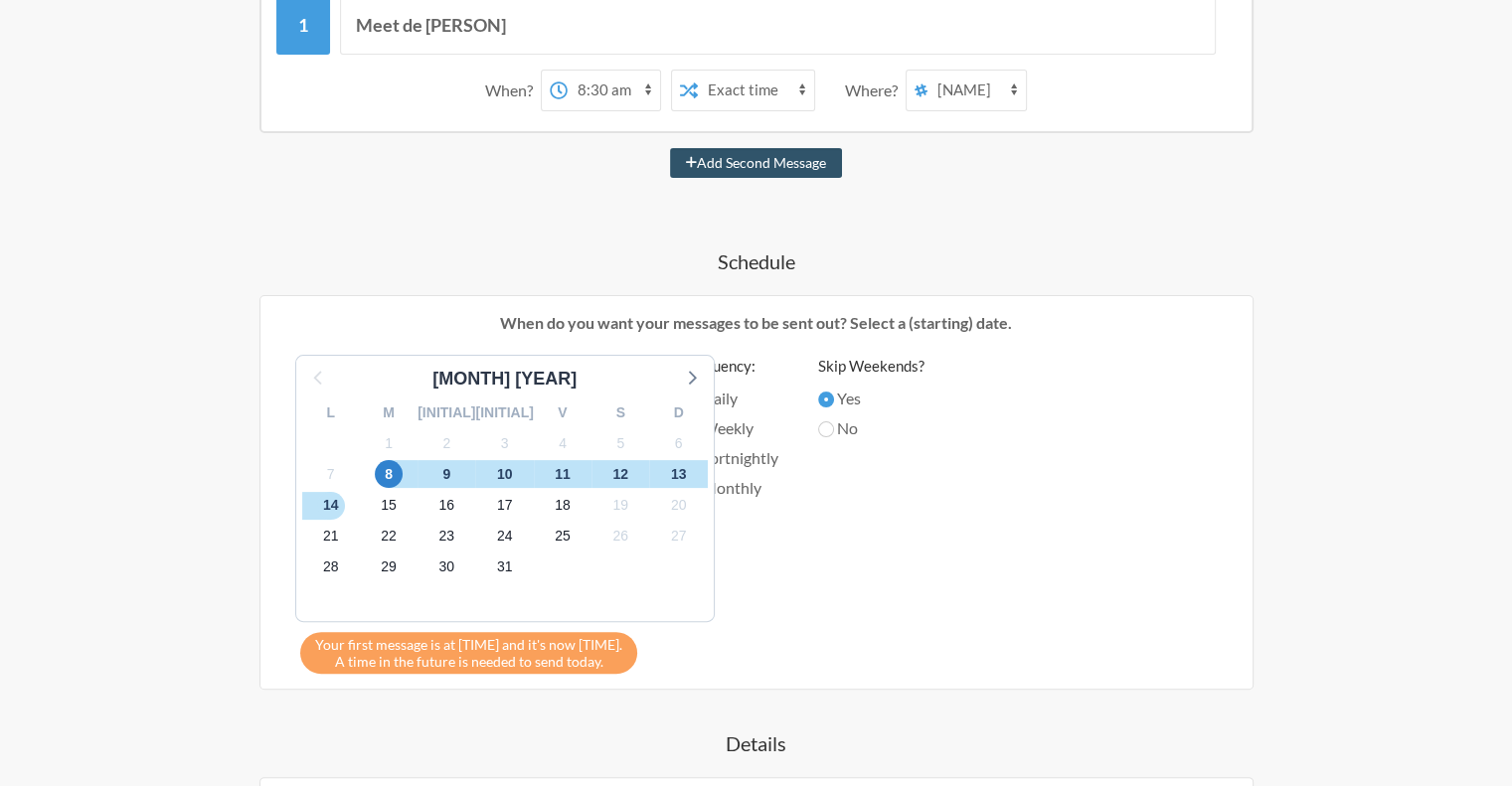scroll, scrollTop: 399, scrollLeft: 0, axis: vertical 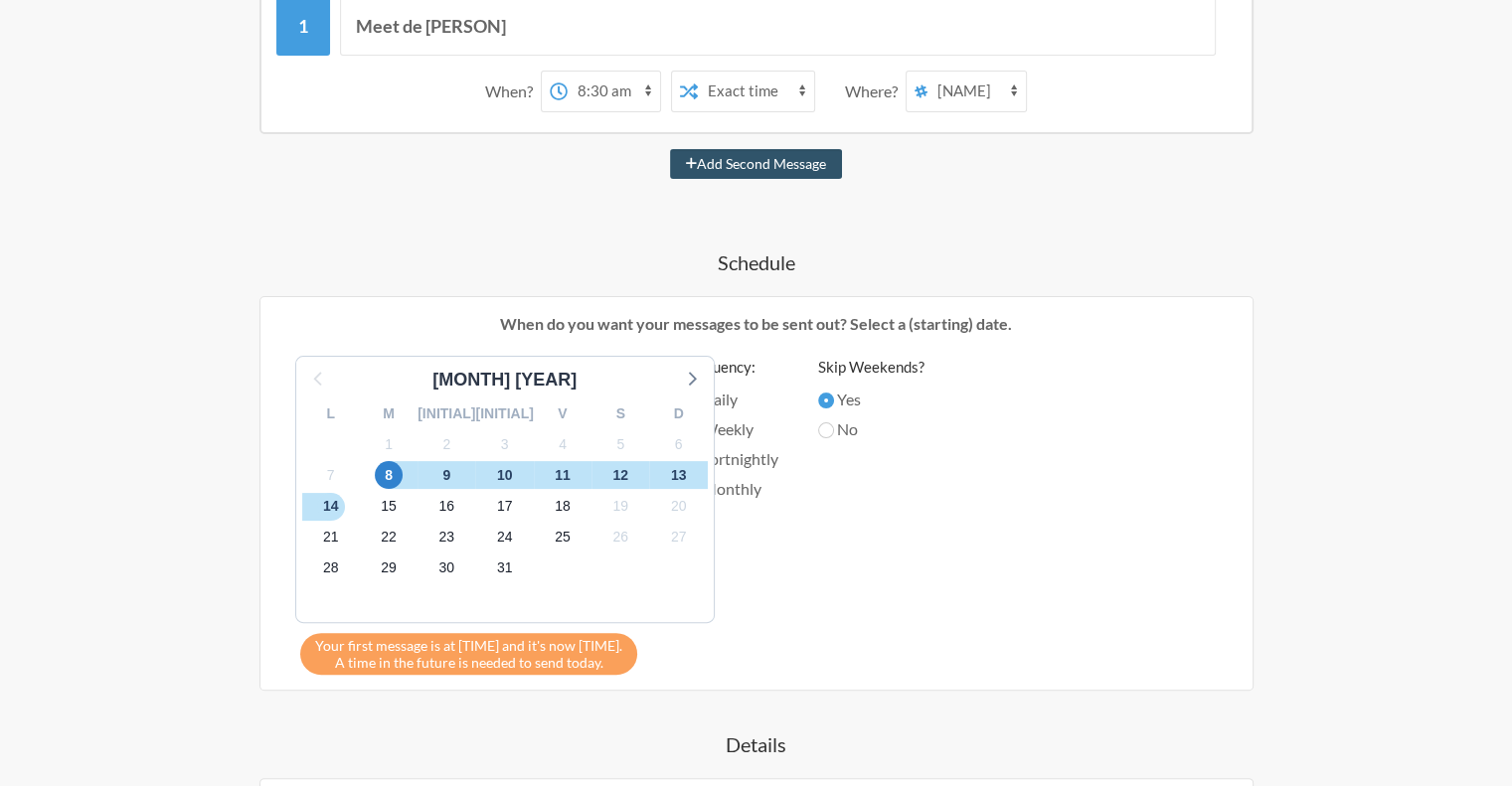 click on "Fortnightly" at bounding box center [691, 400] 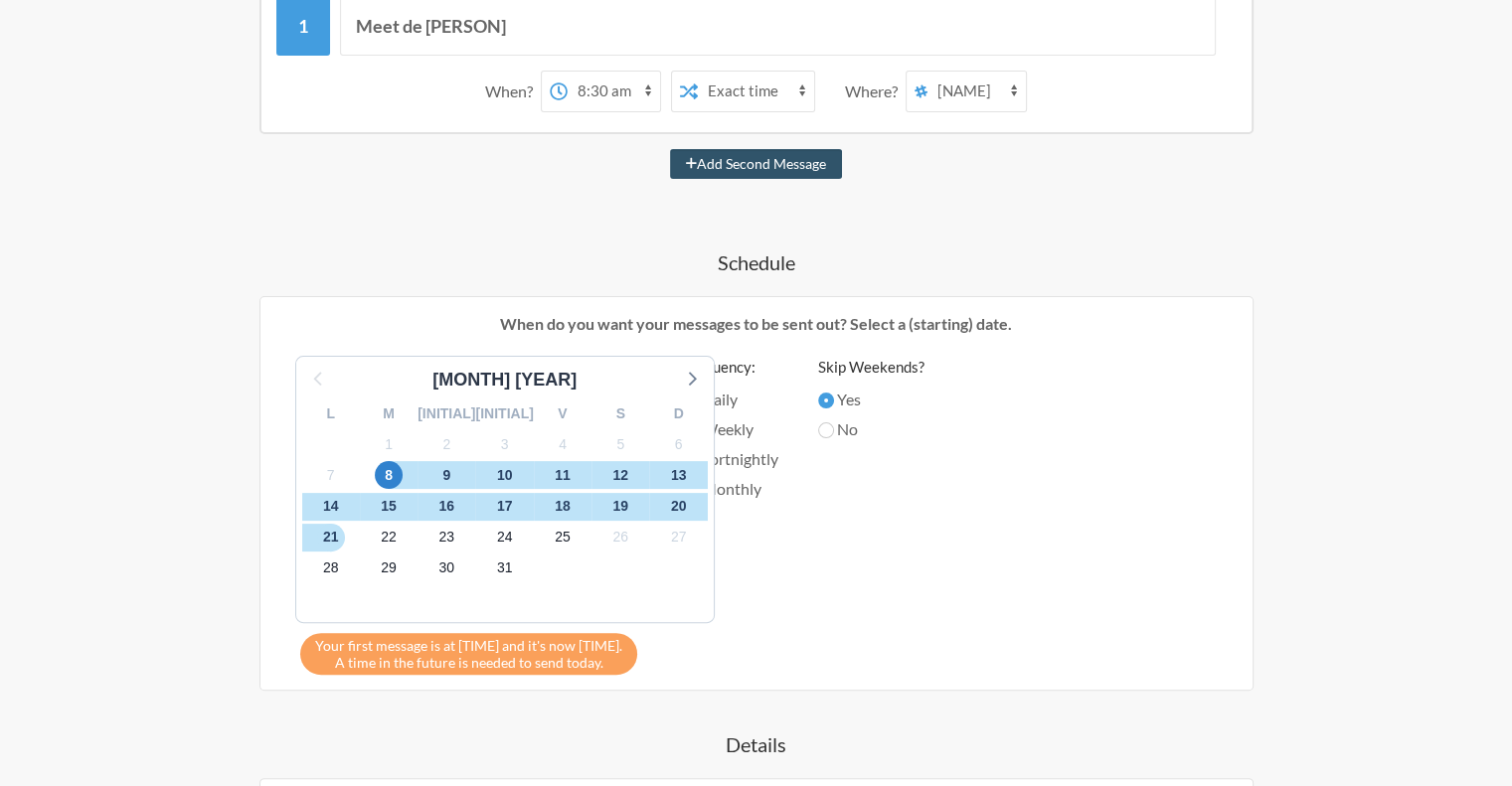 click on "Weekly" at bounding box center [691, 400] 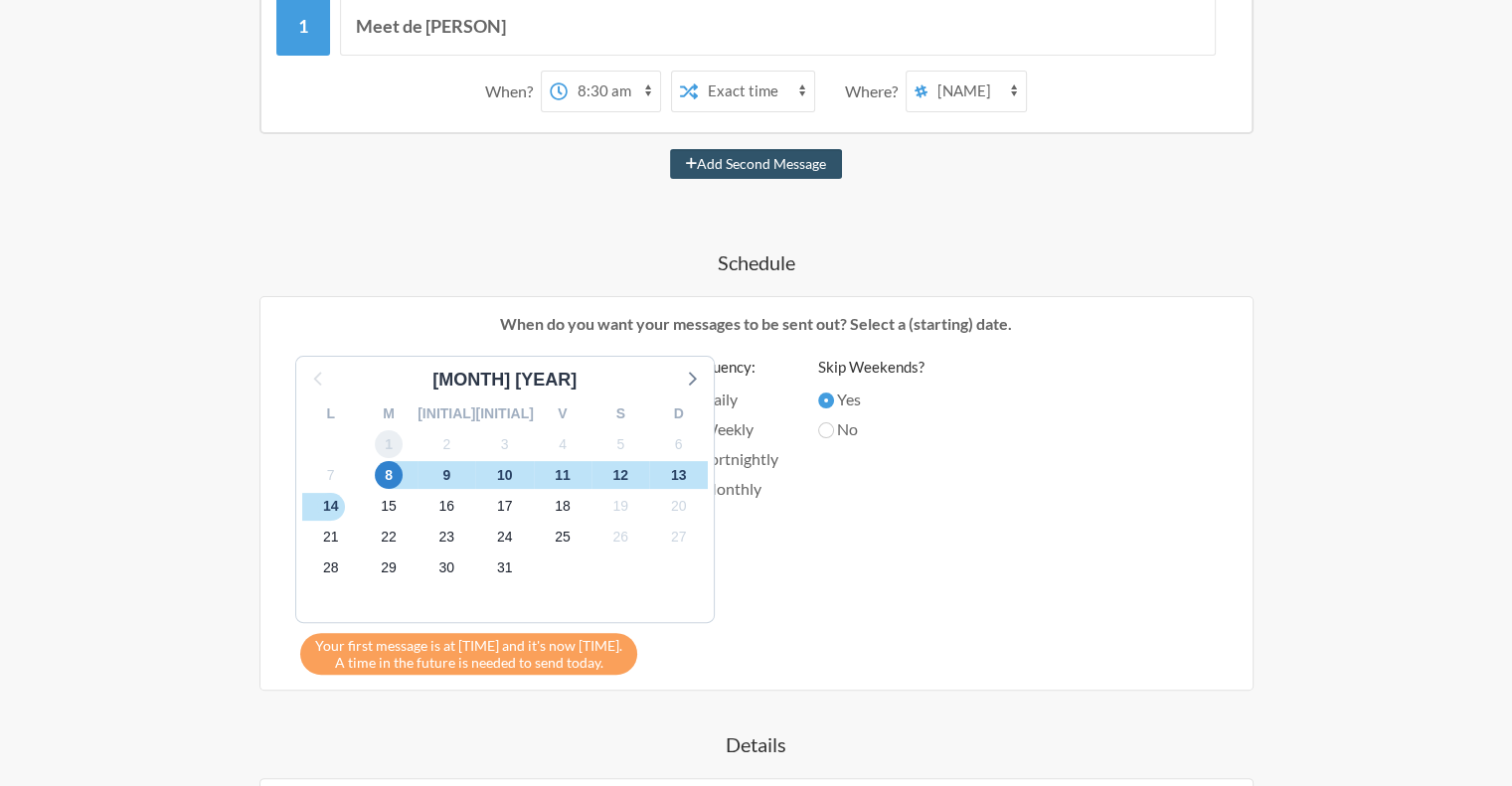 click on "1" at bounding box center (389, 444) 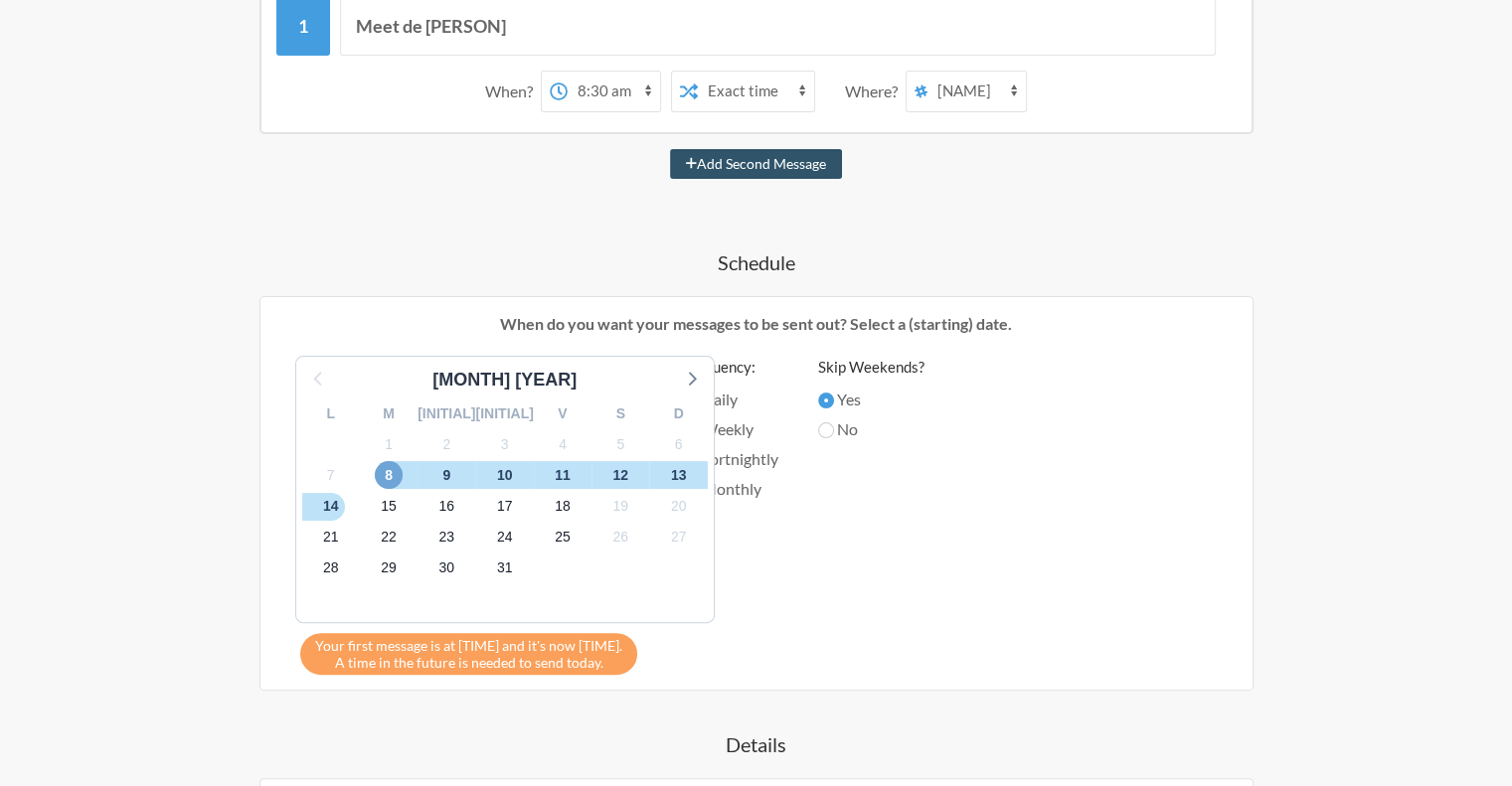 click on "8" at bounding box center [389, 475] 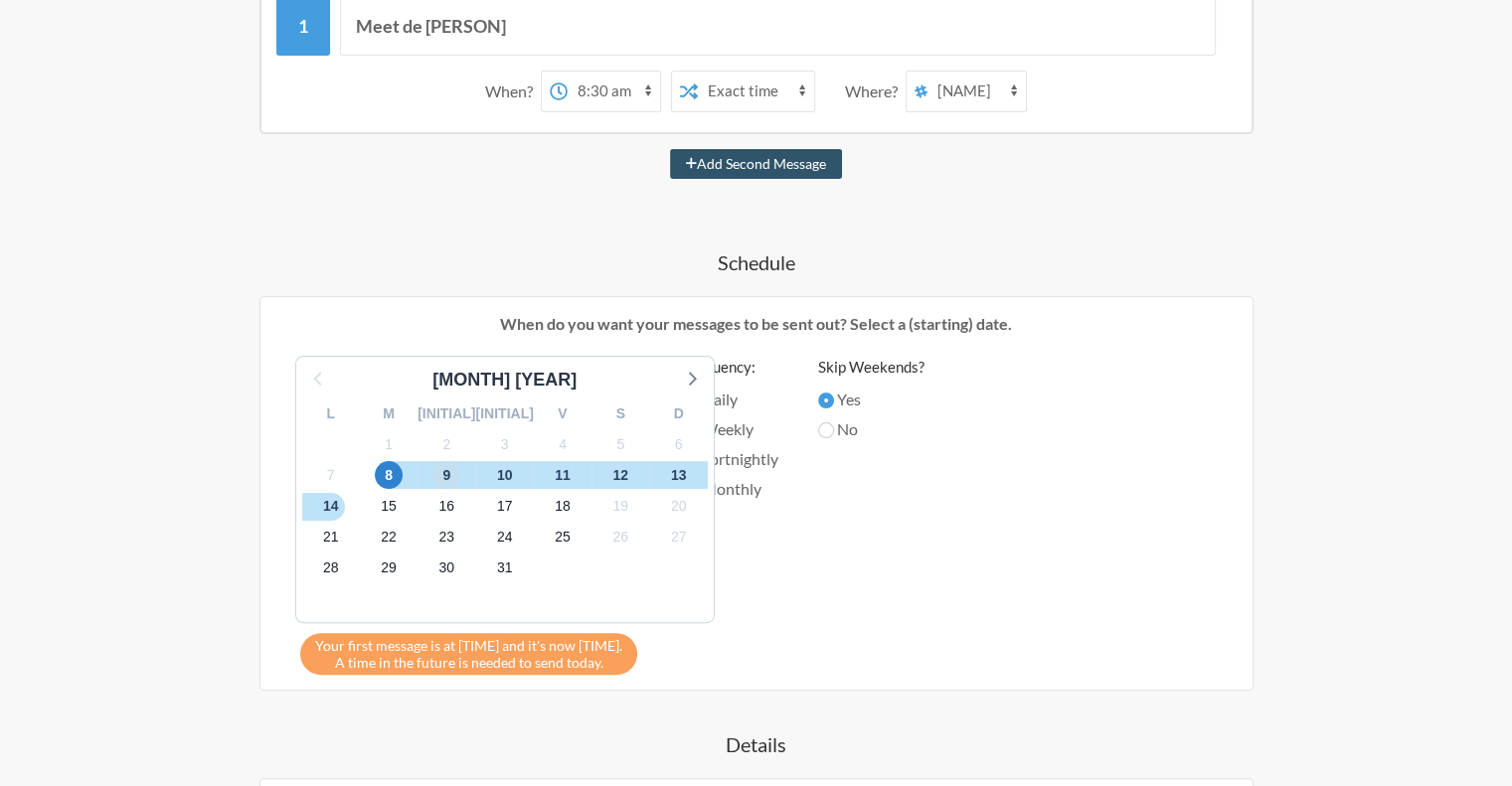click on "9" at bounding box center (446, 475) 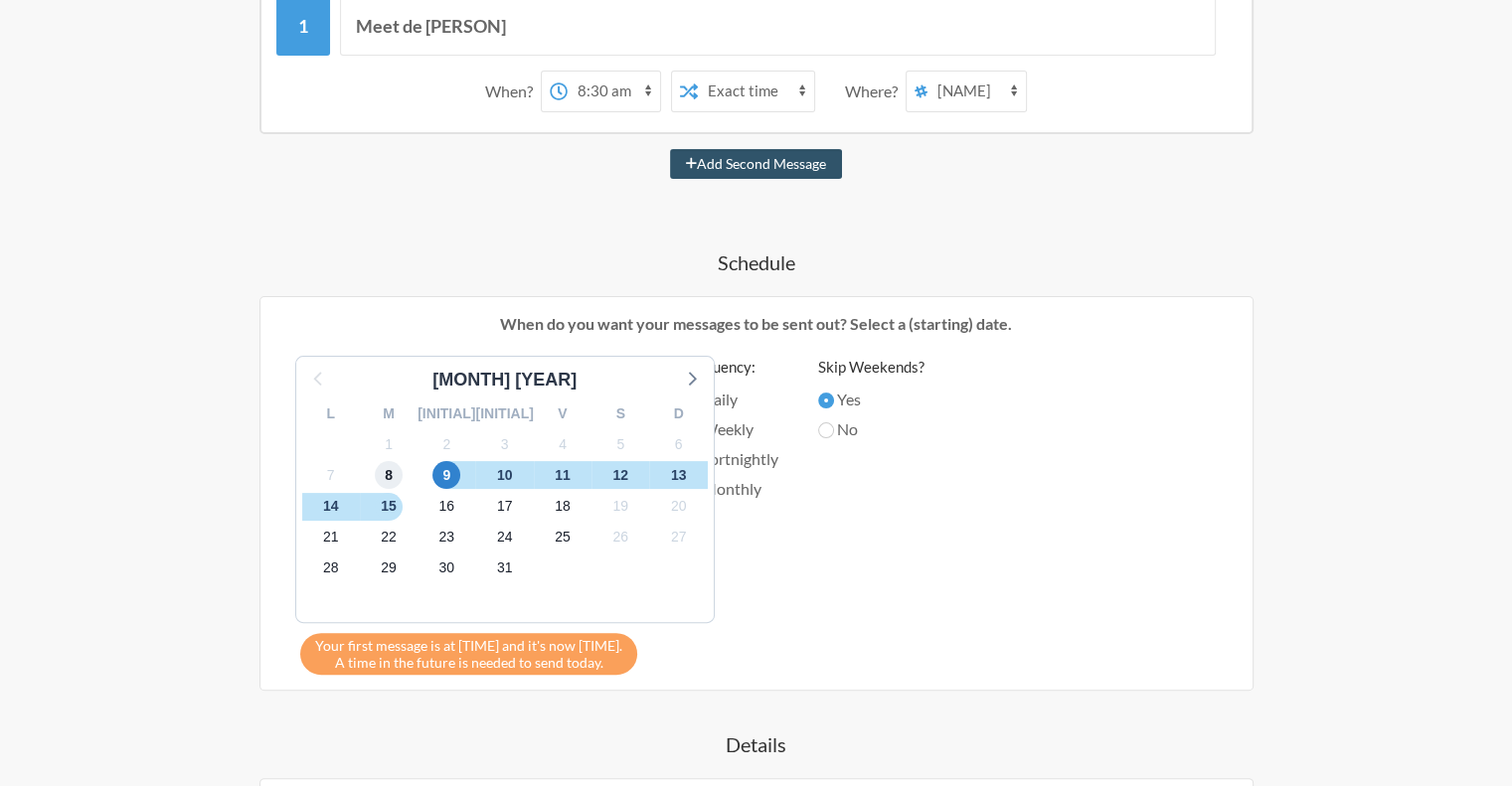 click on "8" at bounding box center [389, 475] 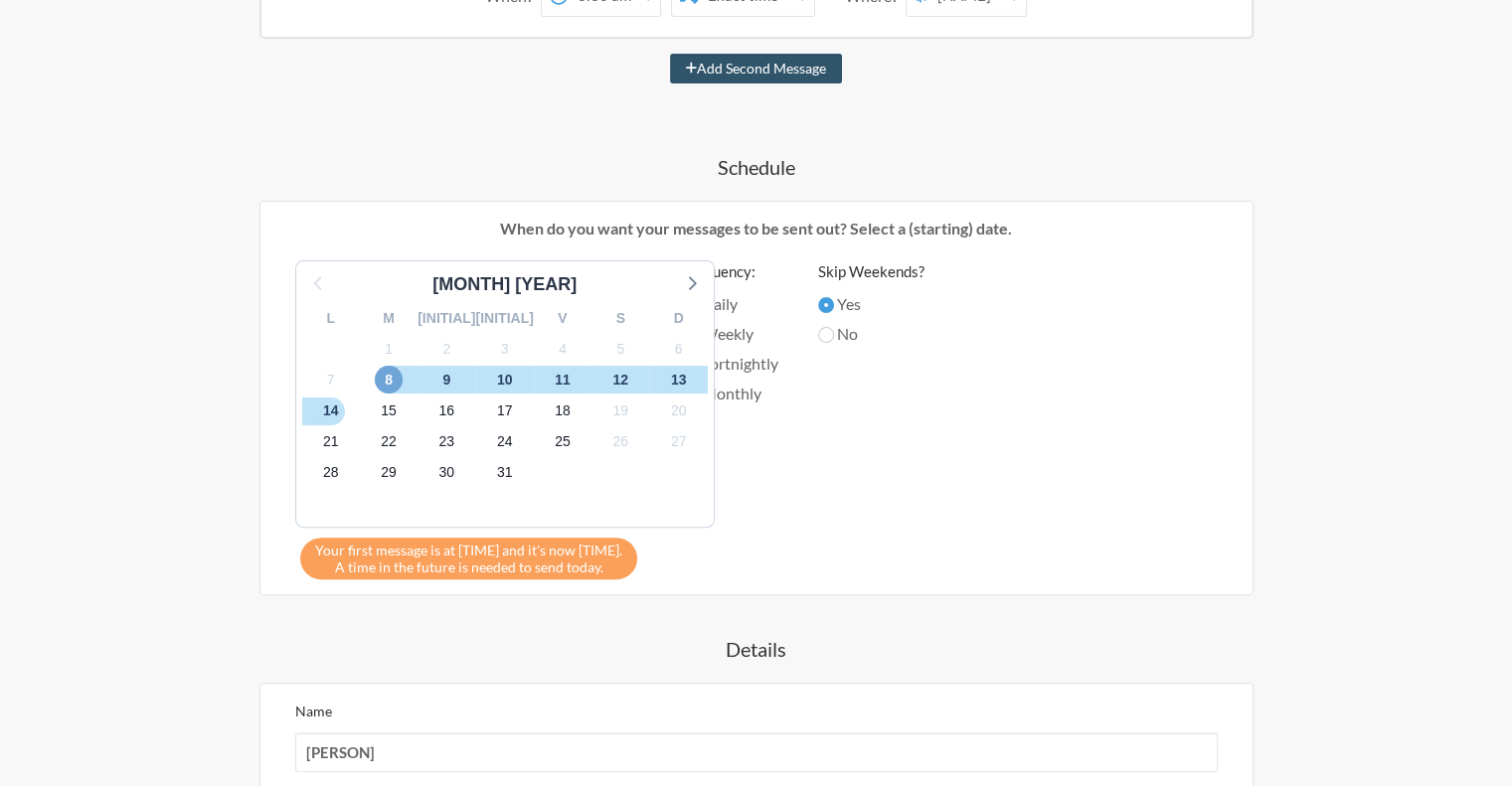 scroll, scrollTop: 493, scrollLeft: 0, axis: vertical 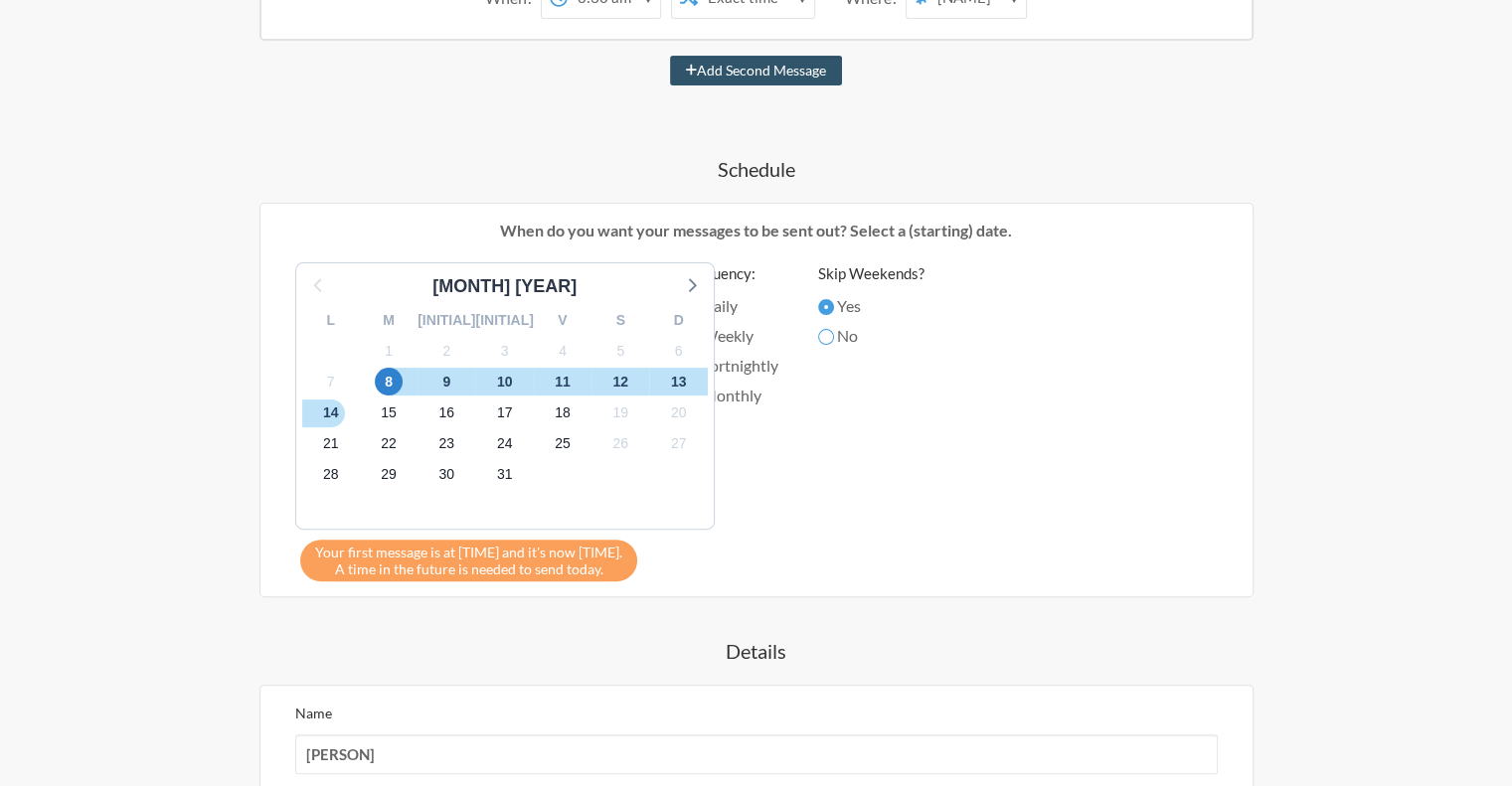 click on "No" at bounding box center [826, 307] 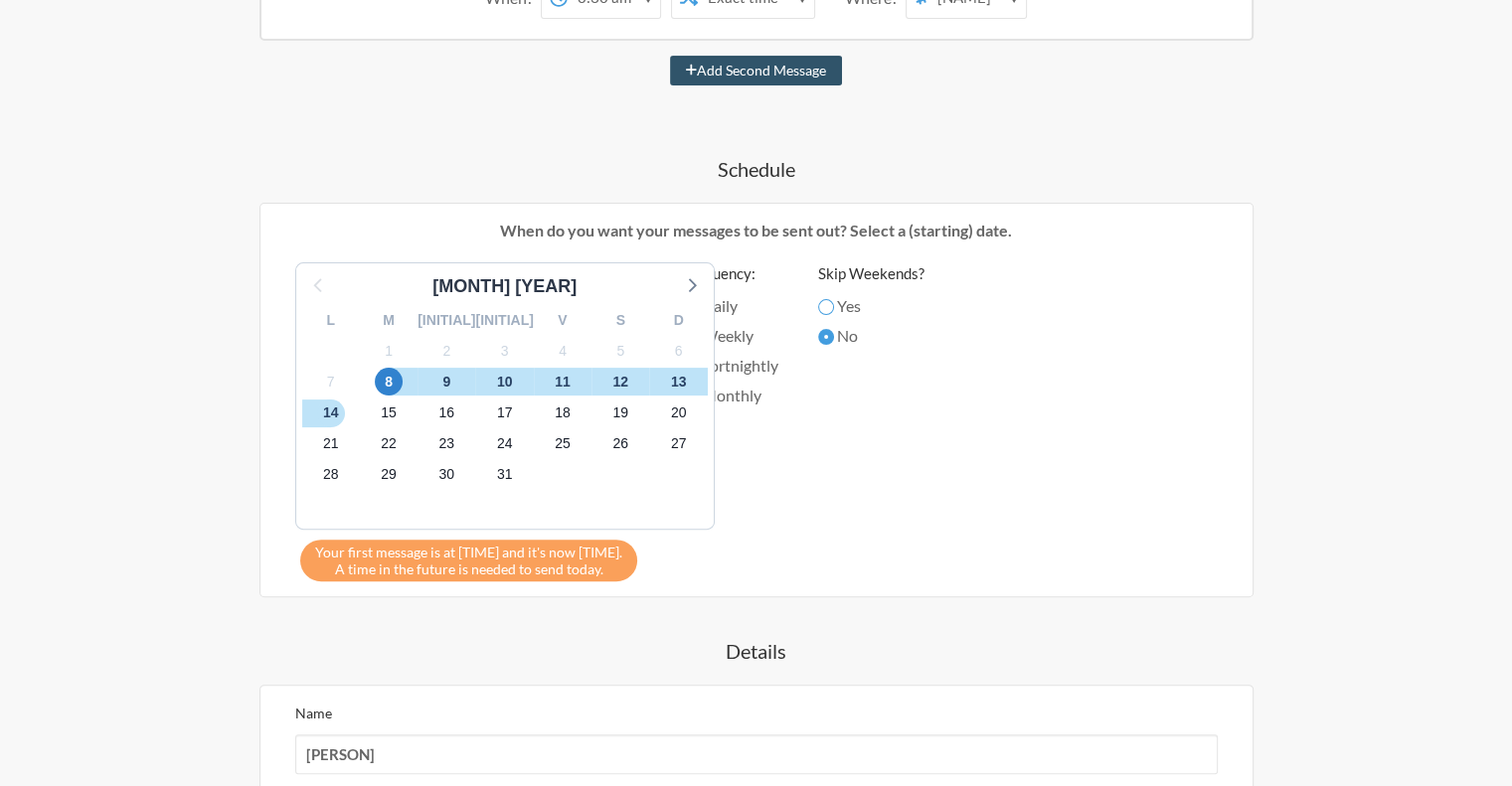 click on "Yes" at bounding box center [826, 307] 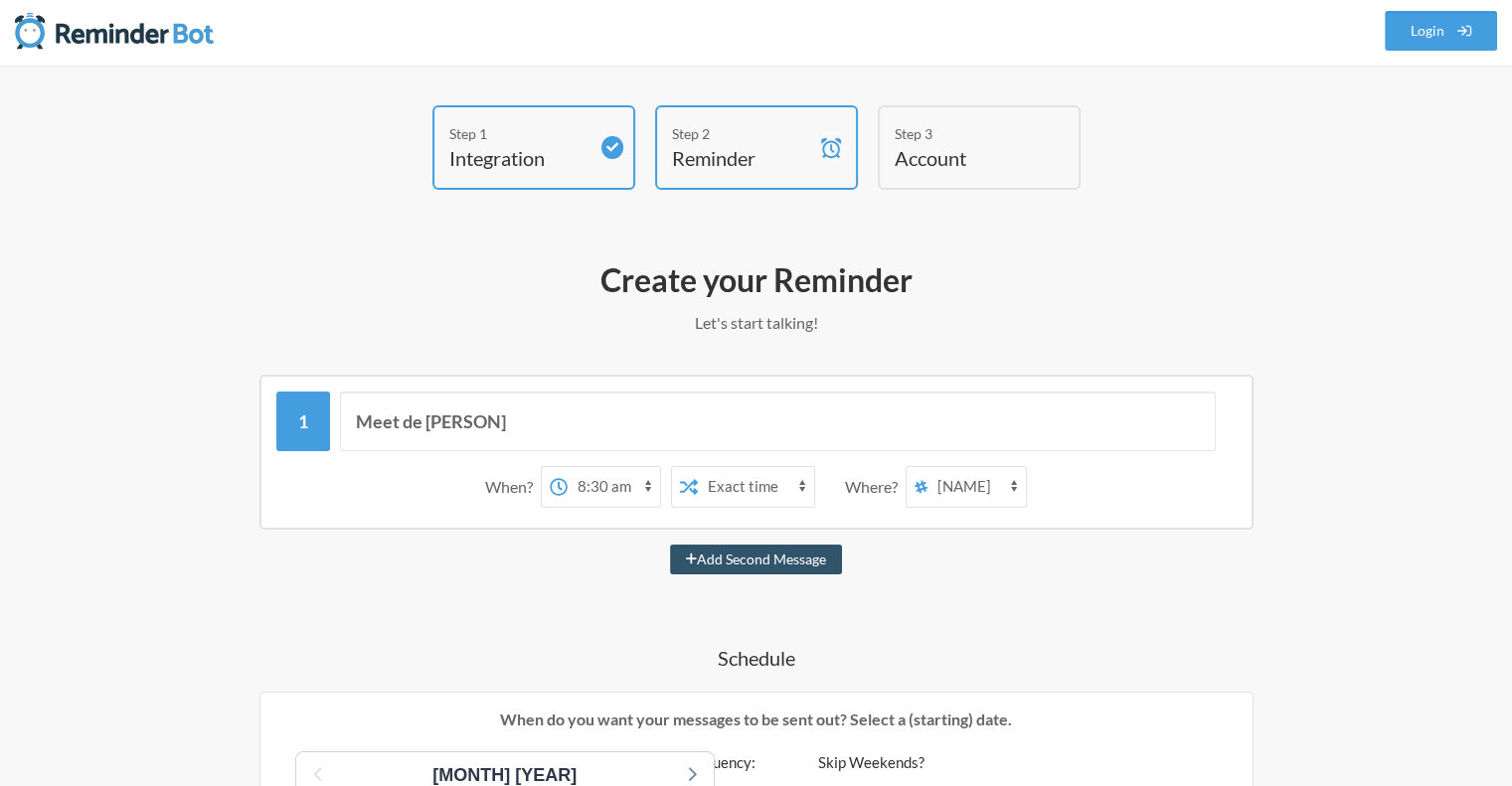 scroll, scrollTop: 0, scrollLeft: 0, axis: both 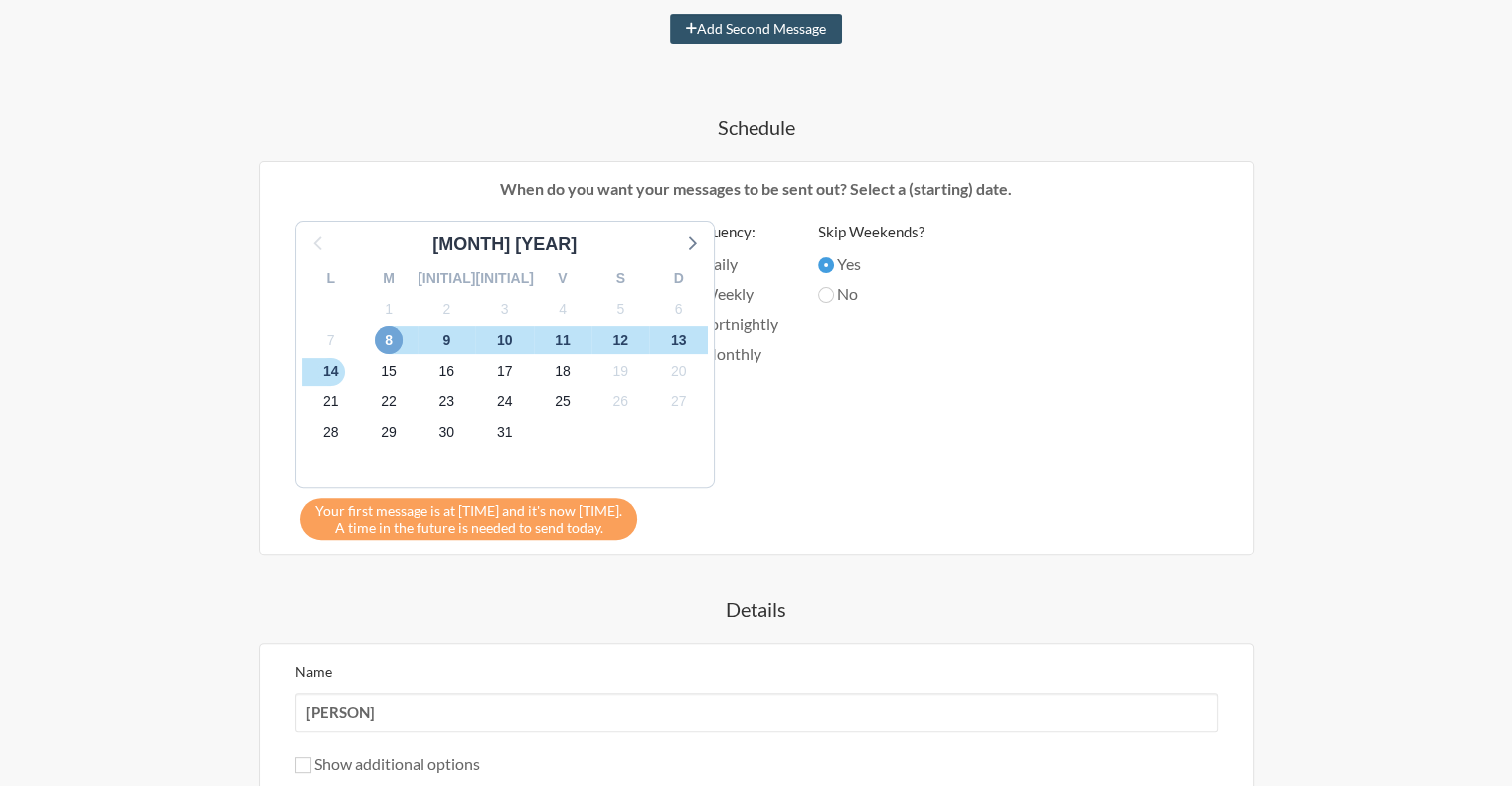 click on "8" at bounding box center [389, 340] 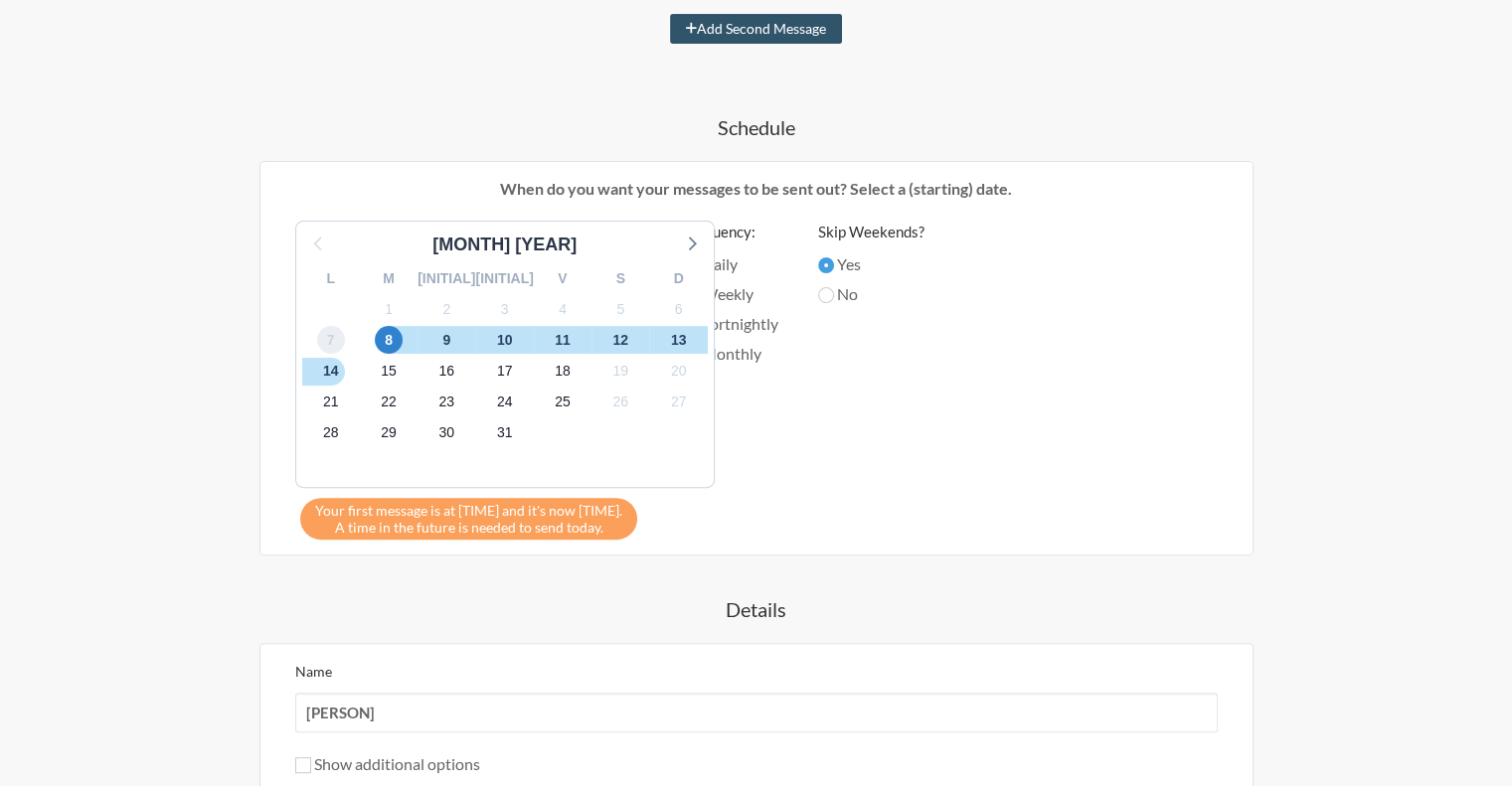 click on "7" at bounding box center (331, 340) 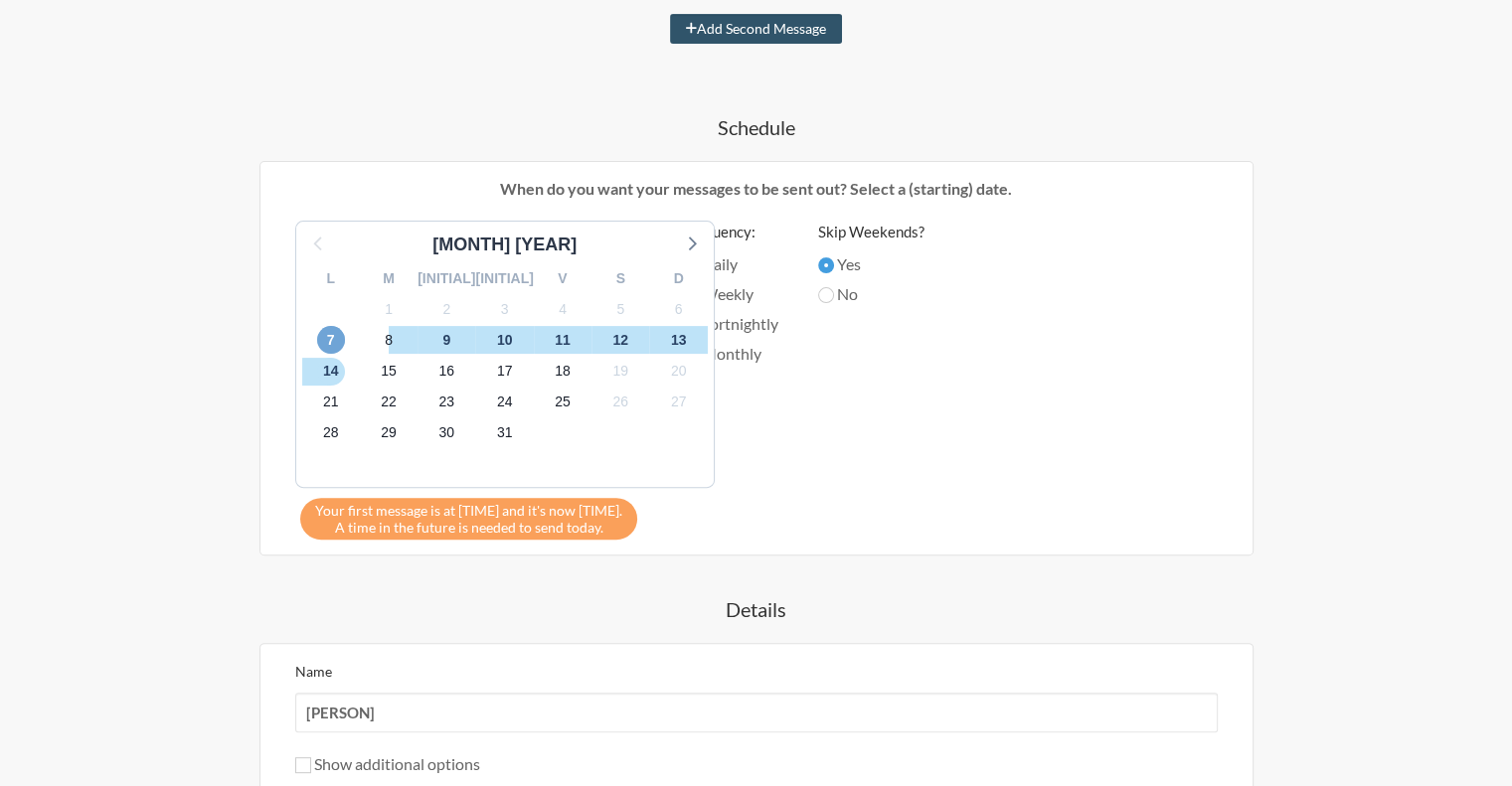 click on "7" at bounding box center [331, 340] 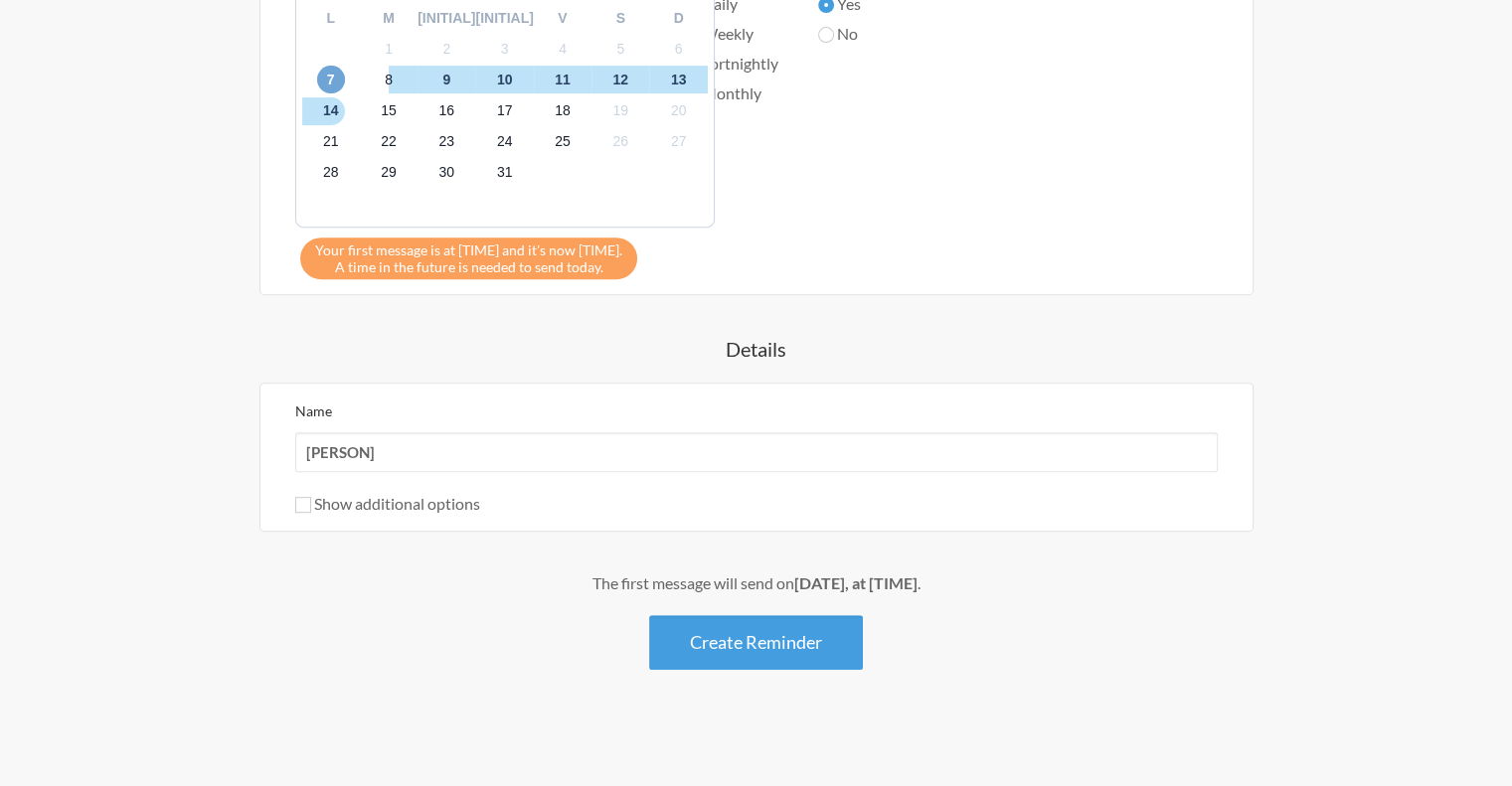 scroll, scrollTop: 464, scrollLeft: 0, axis: vertical 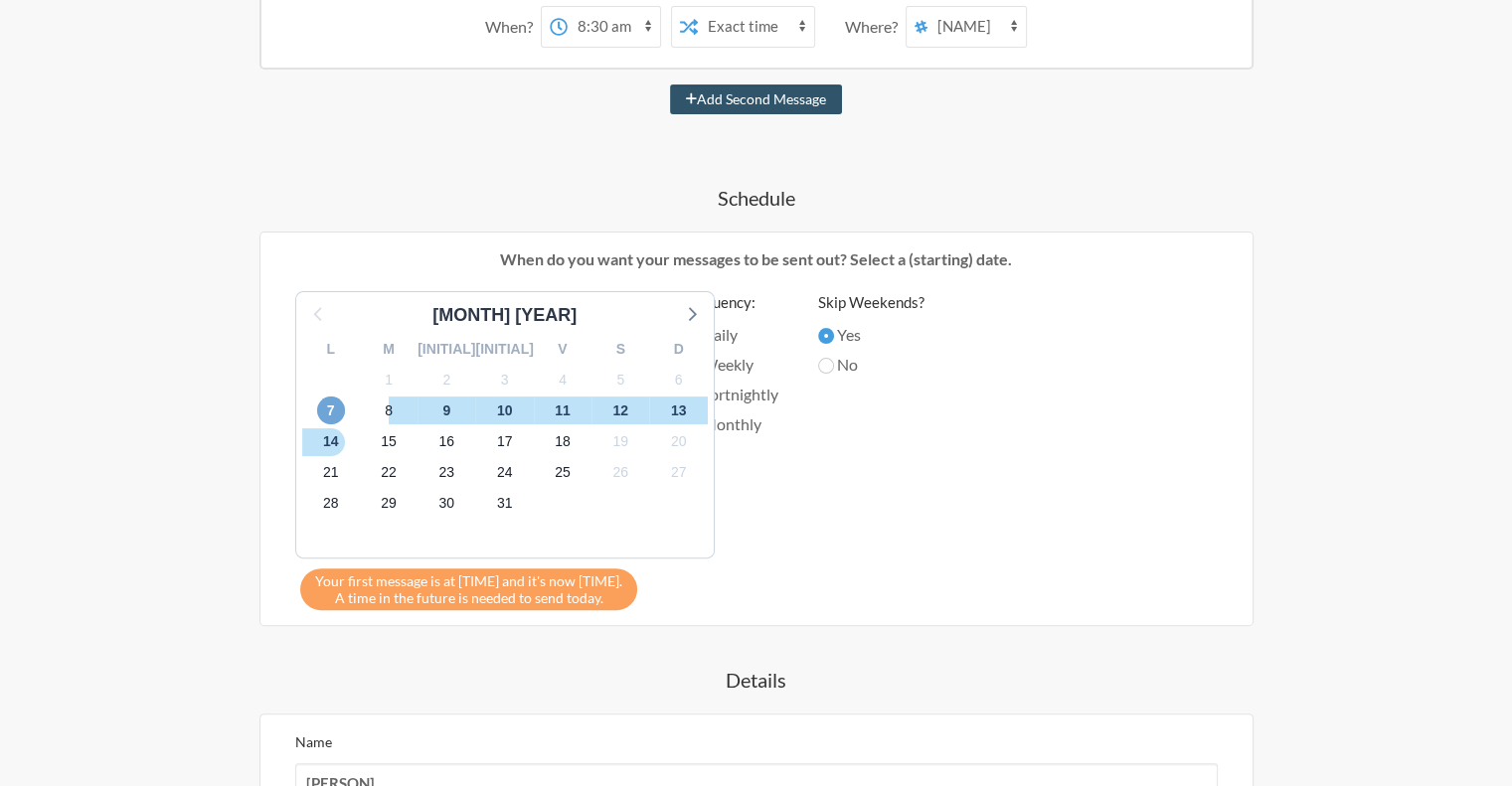 click on "7" at bounding box center (331, 410) 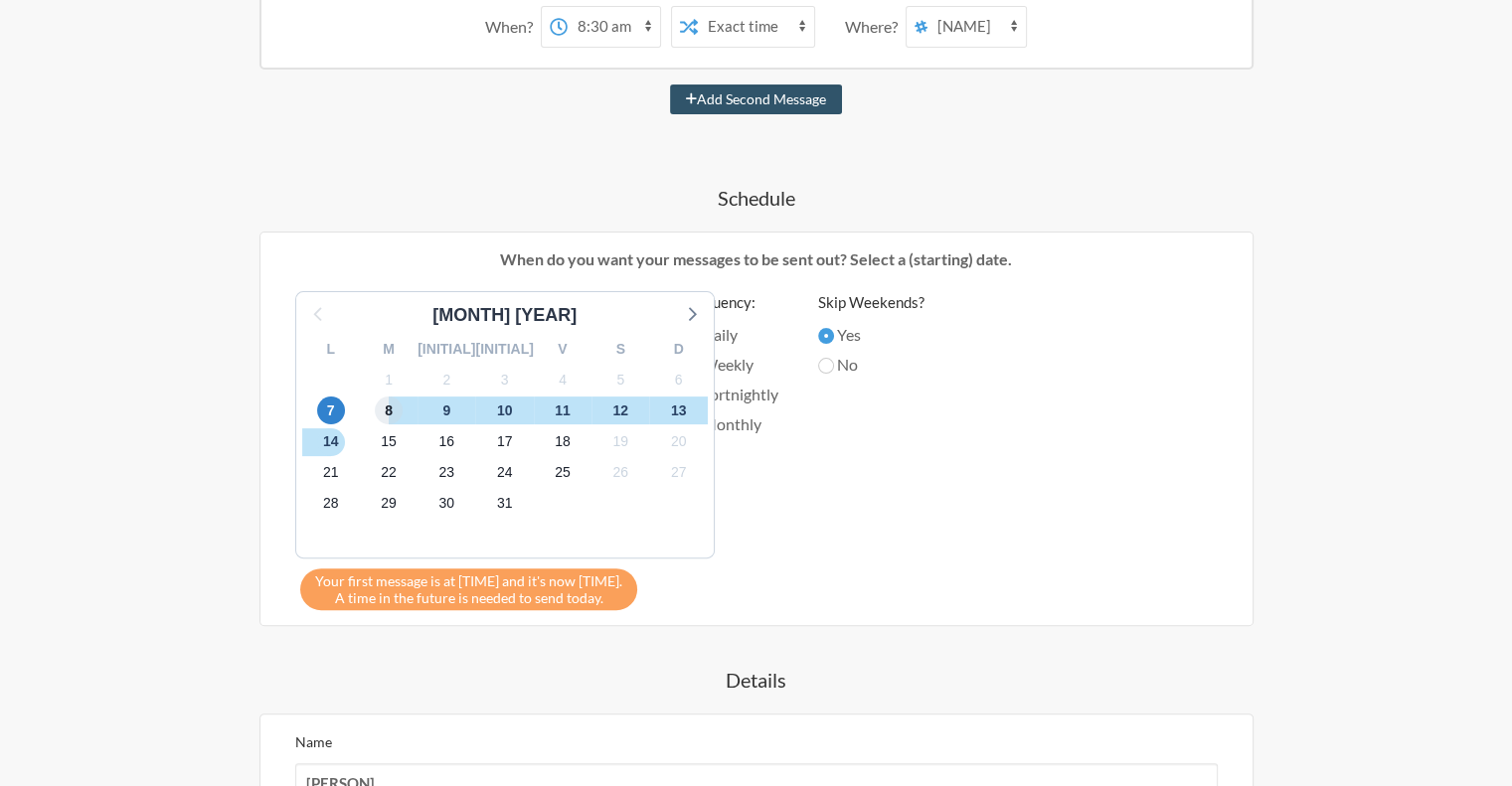 click on "8" at bounding box center (389, 410) 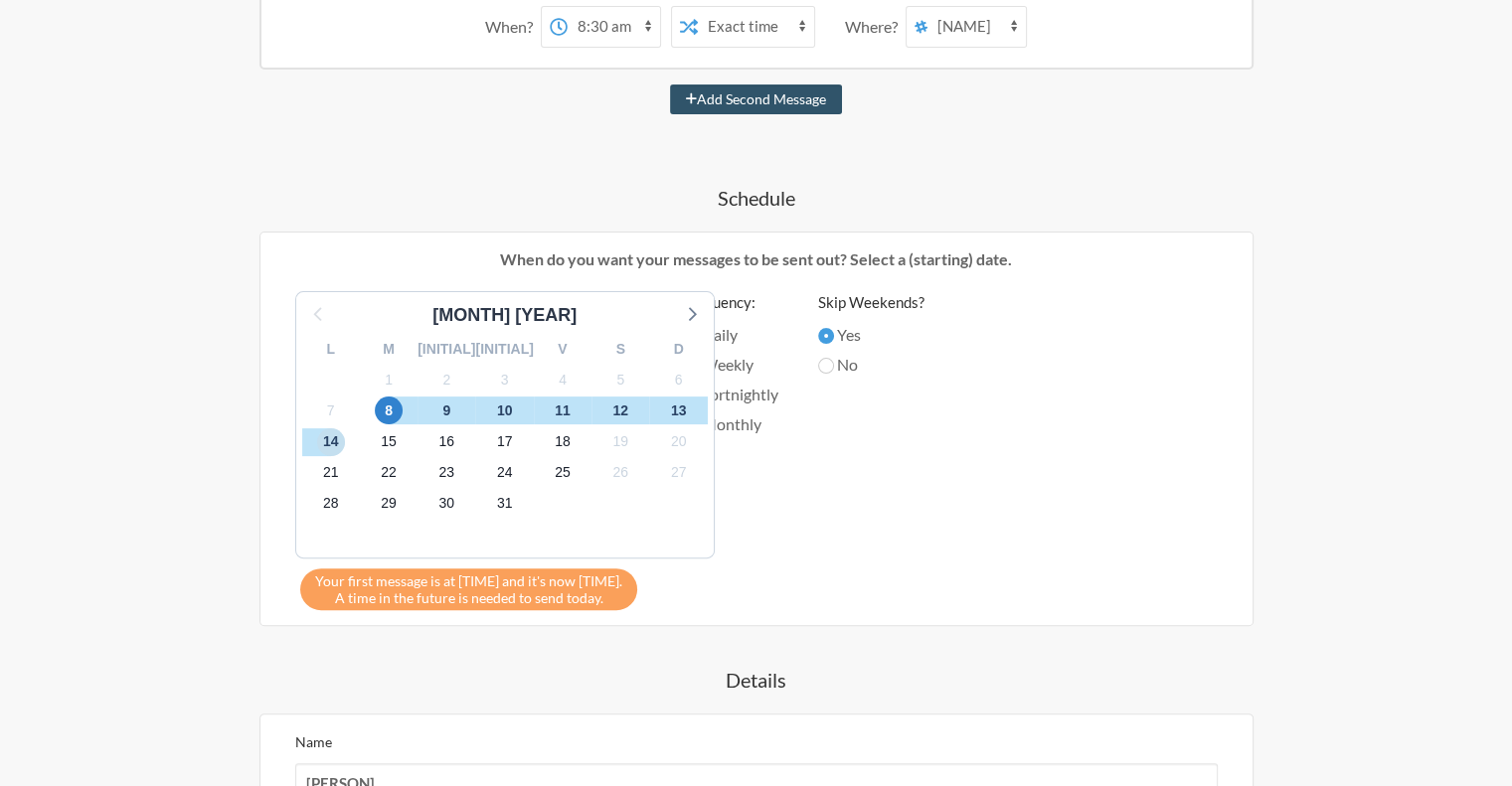 click on "14" at bounding box center [331, 442] 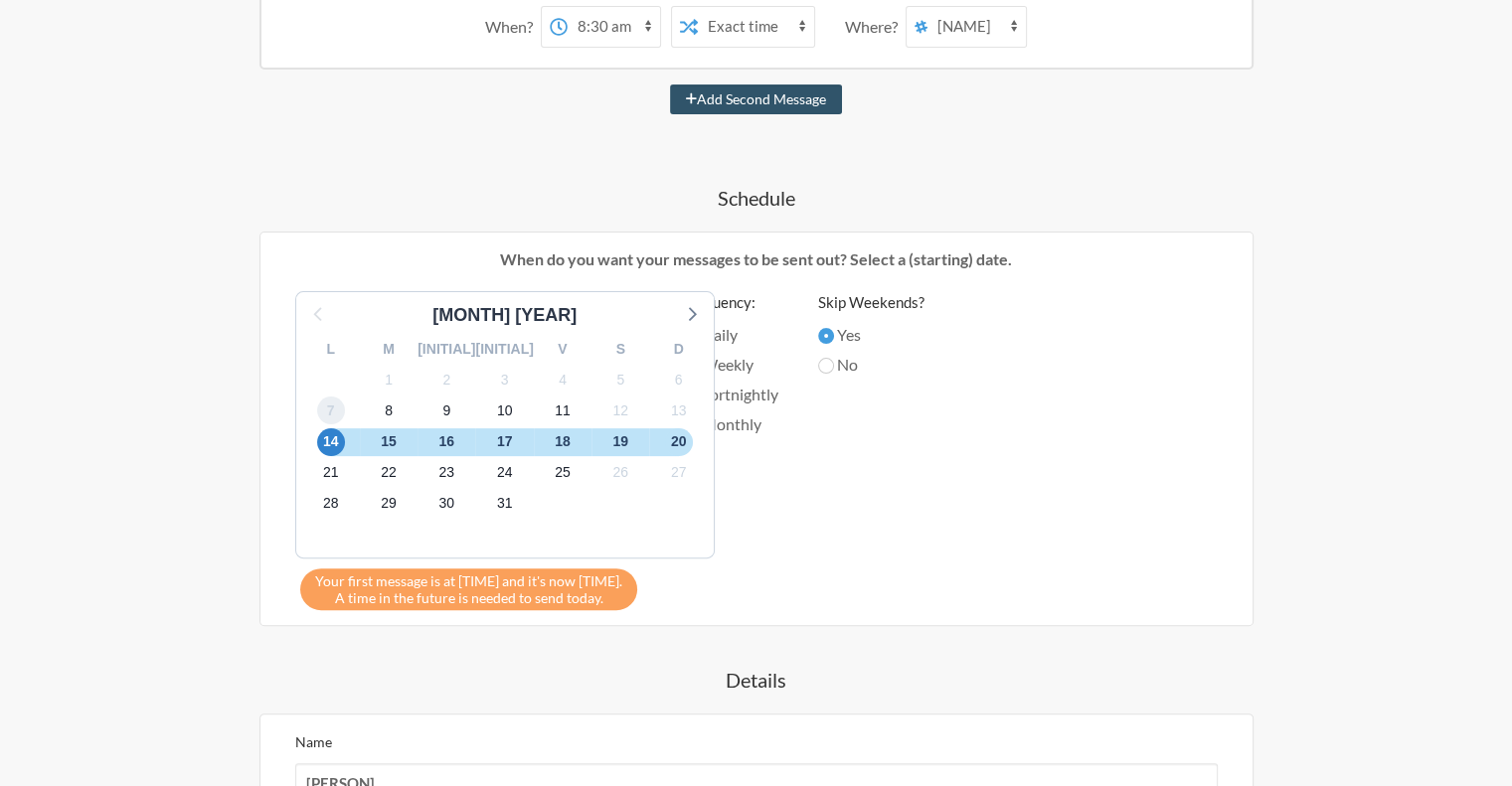 click on "7" at bounding box center [331, 410] 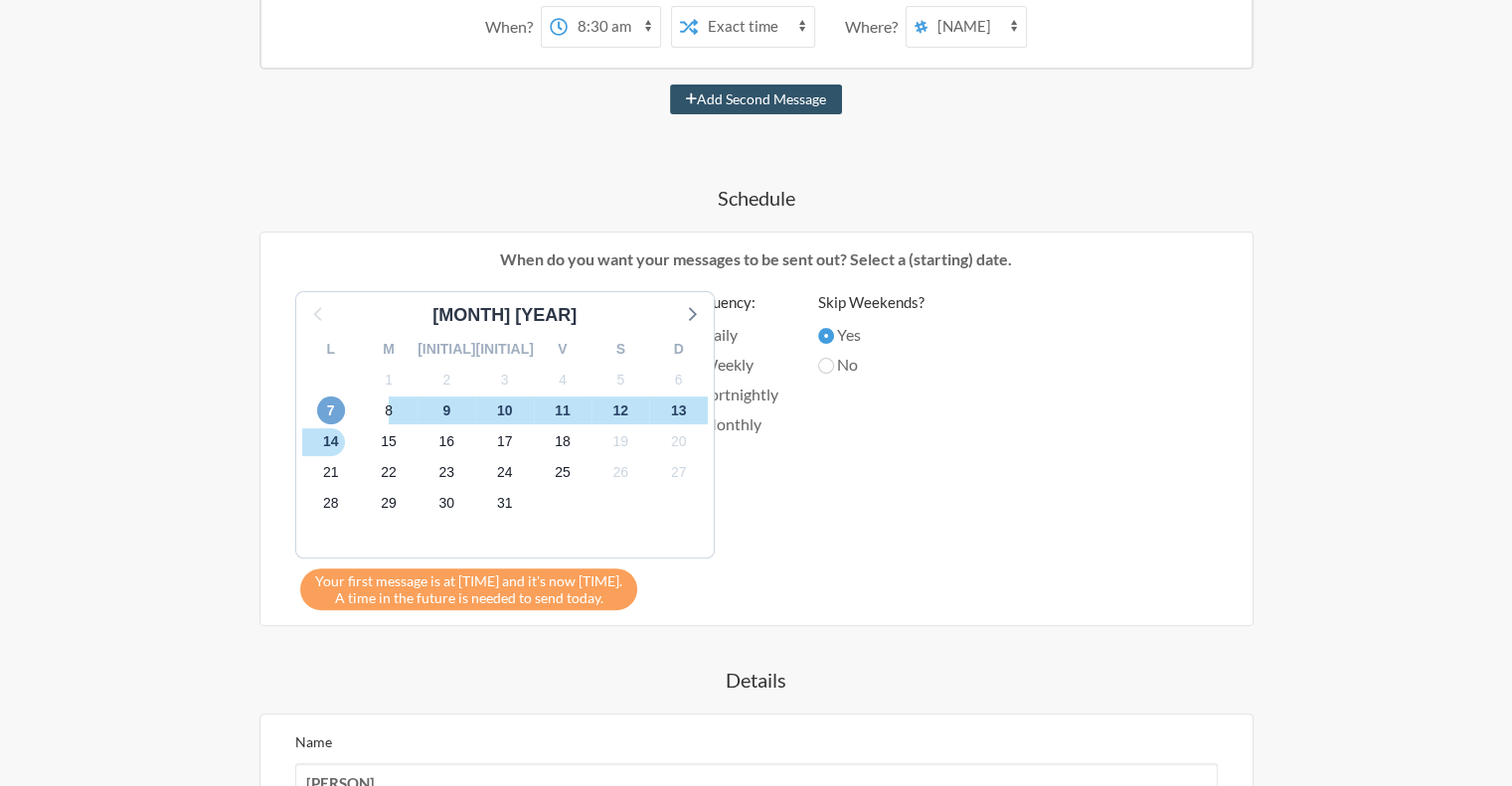 click on "7" at bounding box center [331, 410] 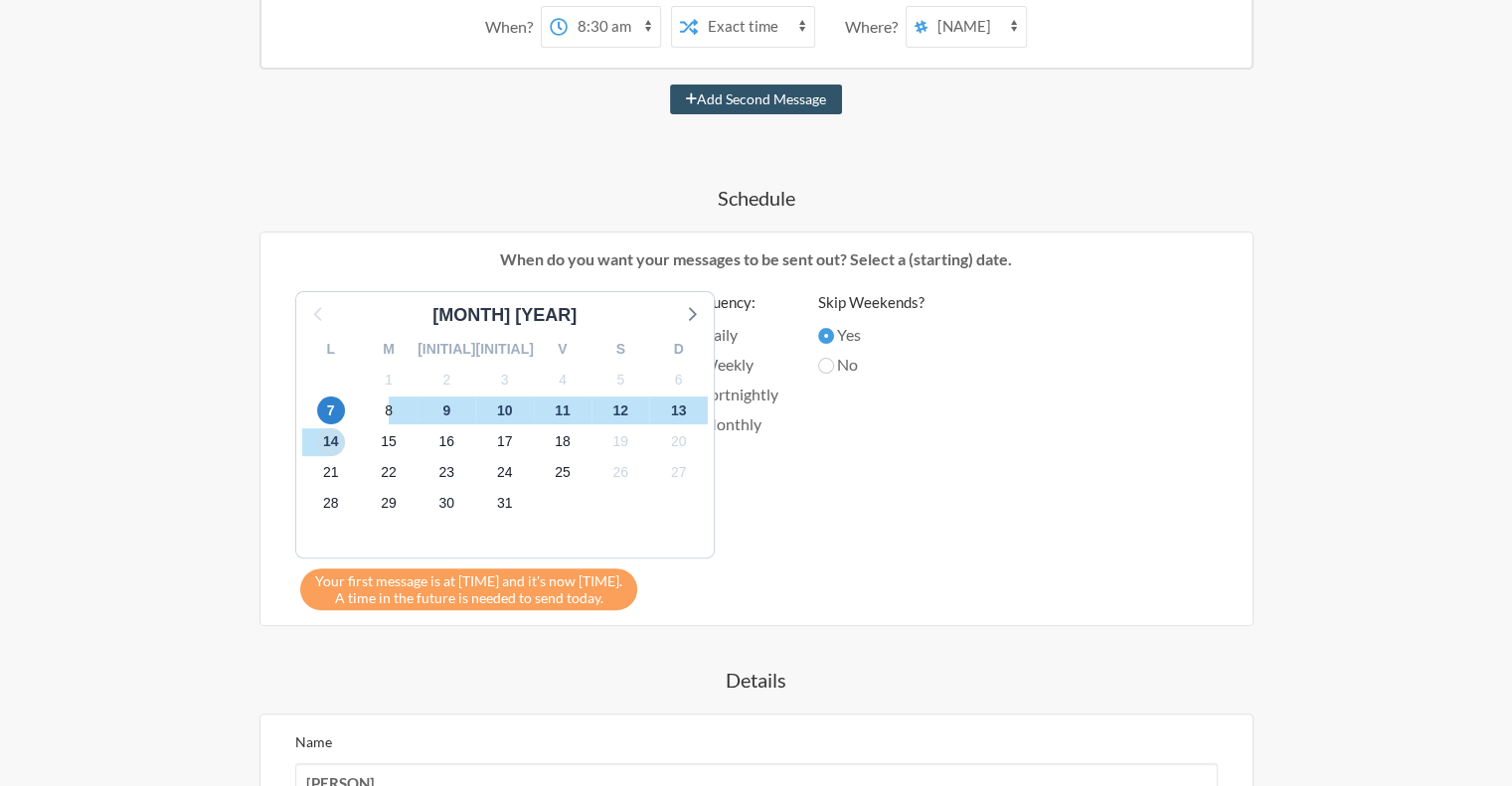 click on "14" at bounding box center [331, 442] 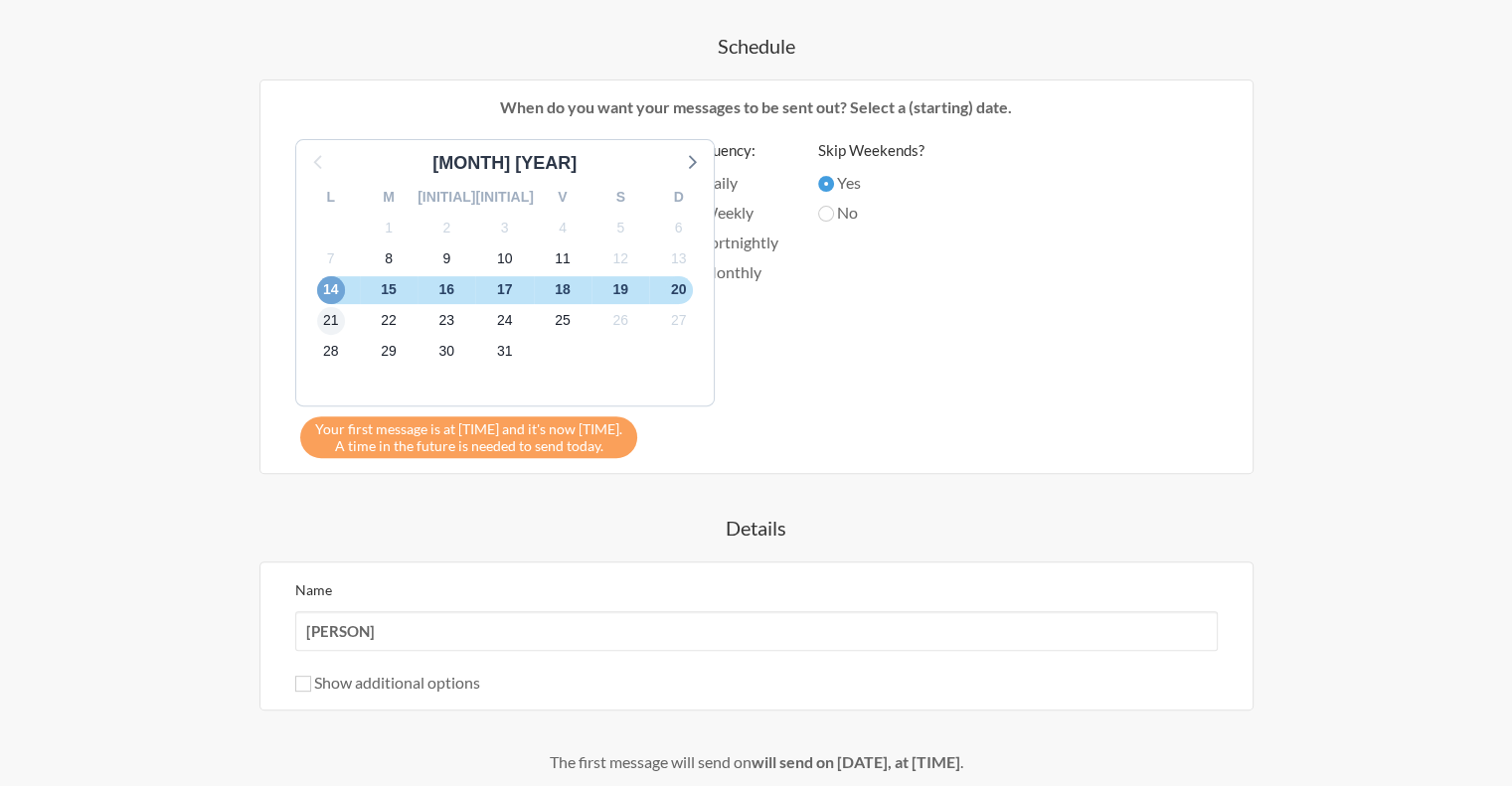 scroll, scrollTop: 626, scrollLeft: 0, axis: vertical 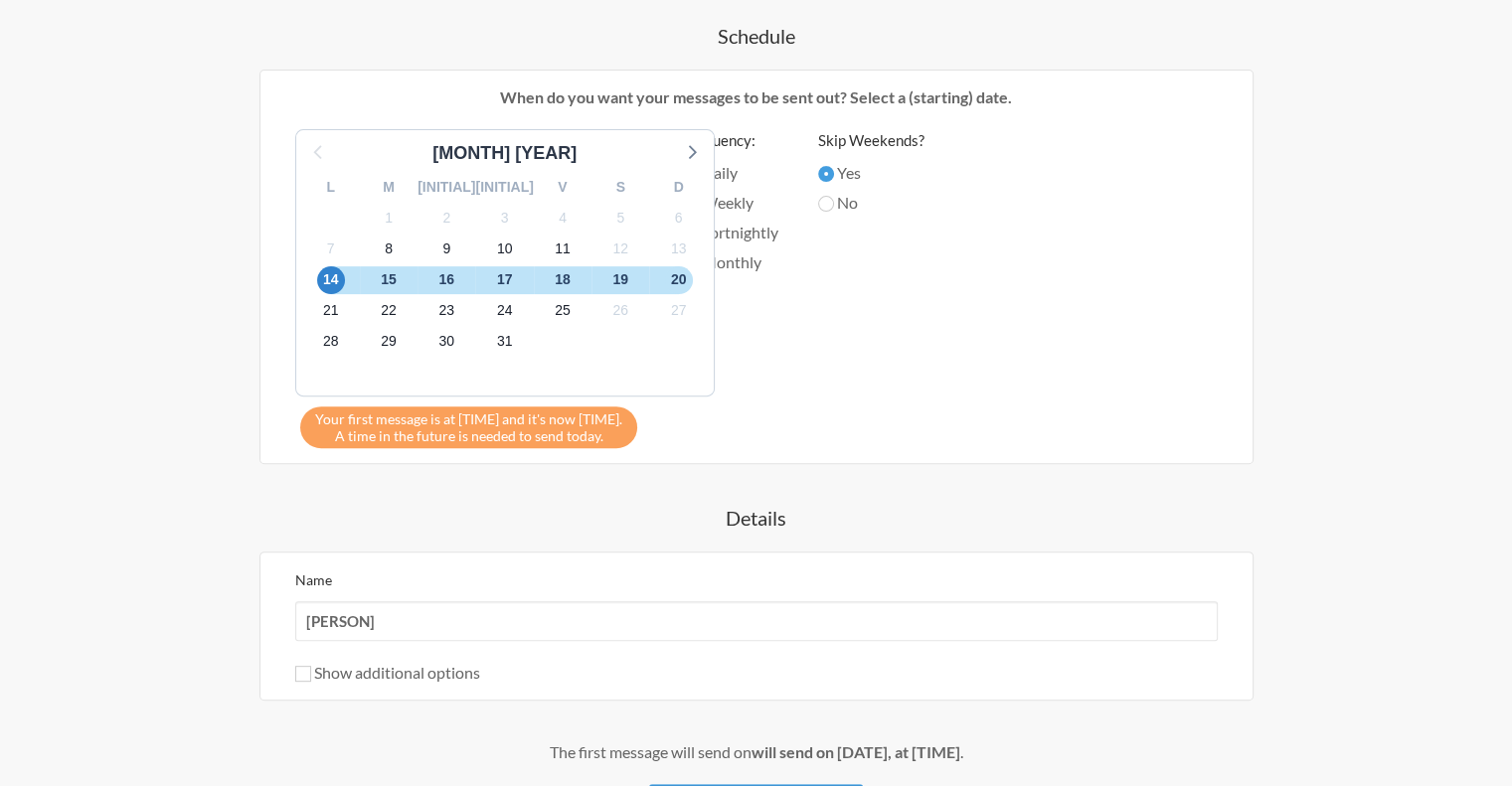 click on "Details" at bounding box center (756, 518) 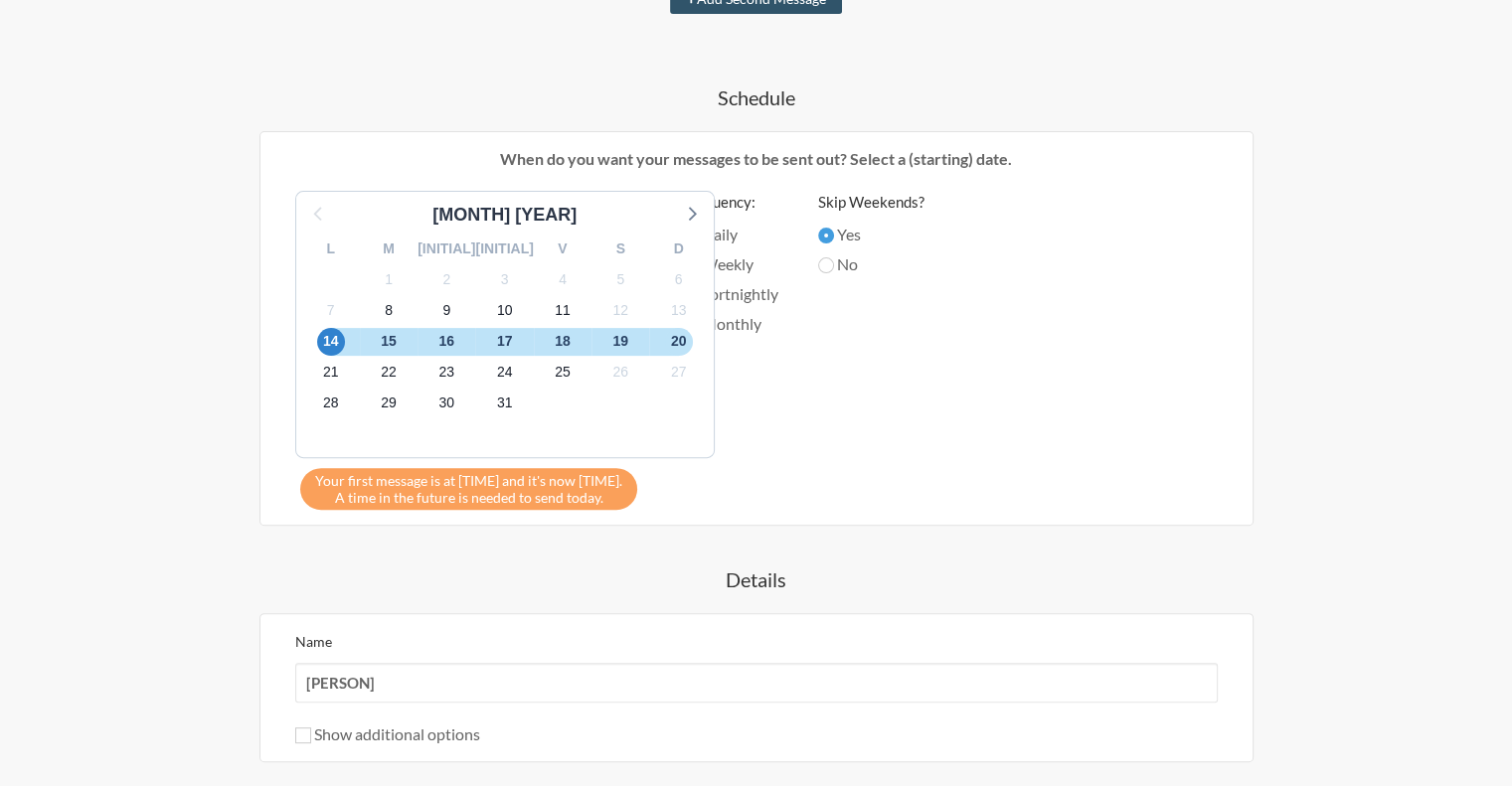 scroll, scrollTop: 795, scrollLeft: 0, axis: vertical 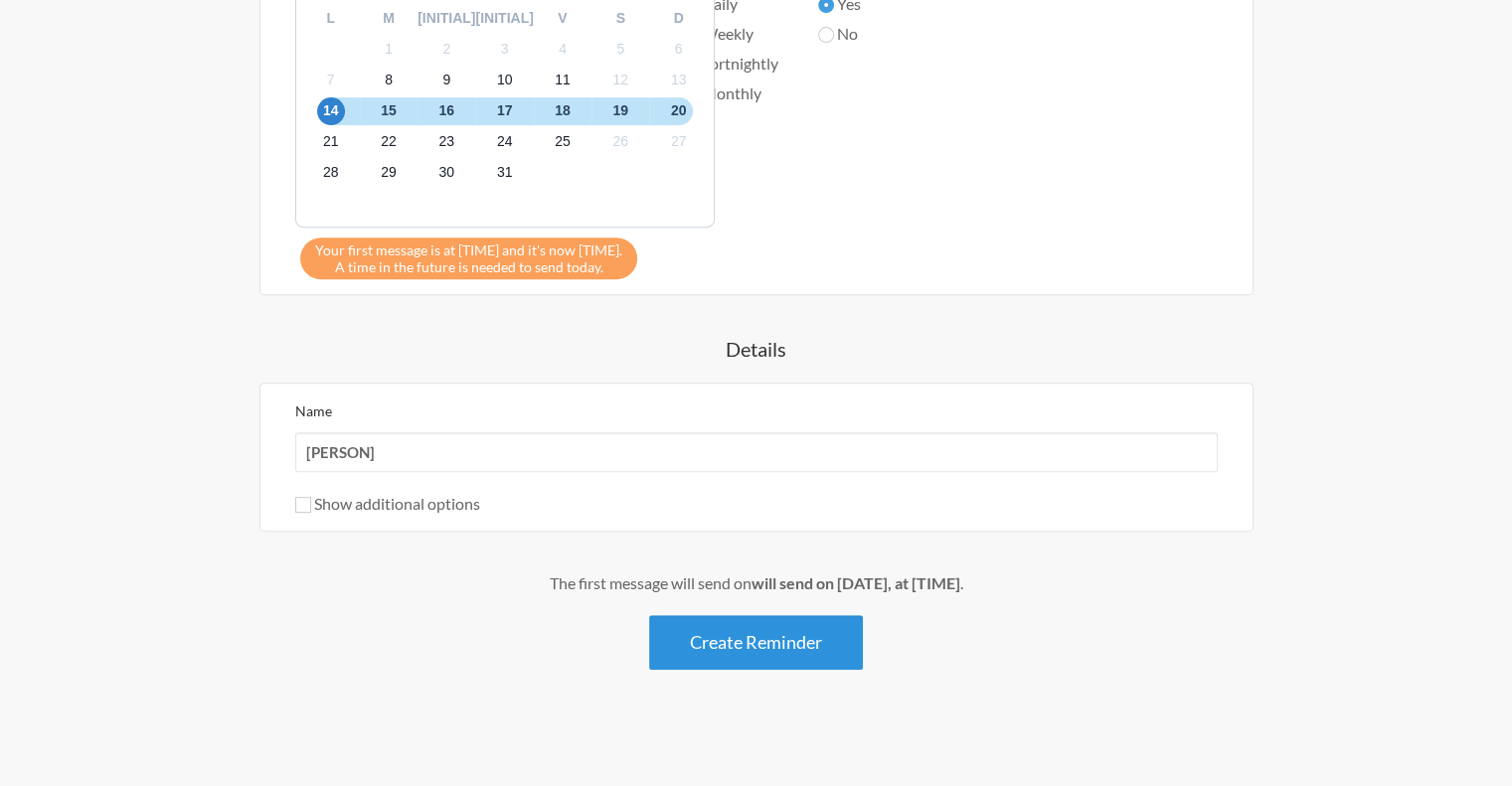 click on "Create Reminder" at bounding box center [756, 642] 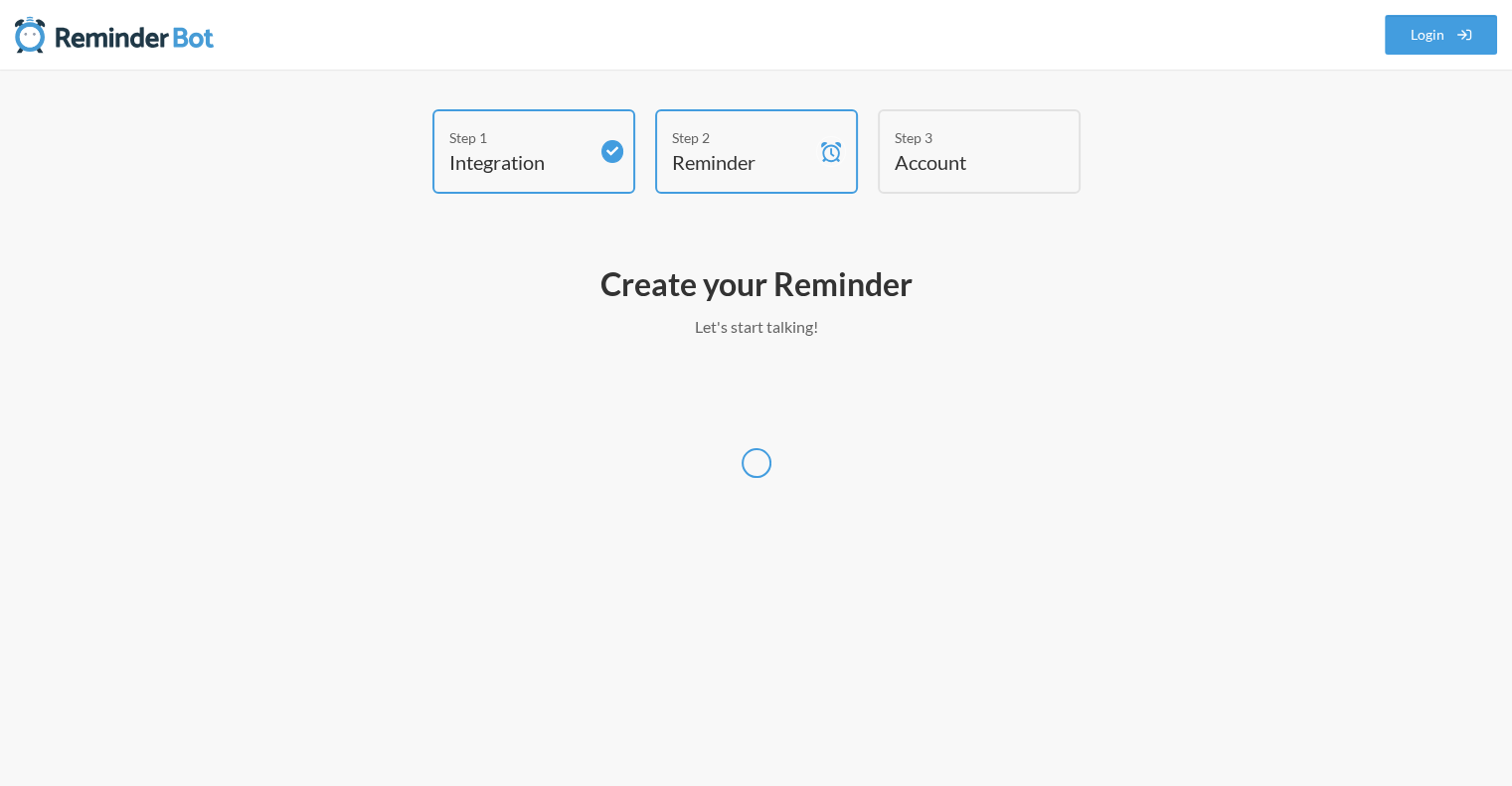 scroll, scrollTop: 0, scrollLeft: 0, axis: both 